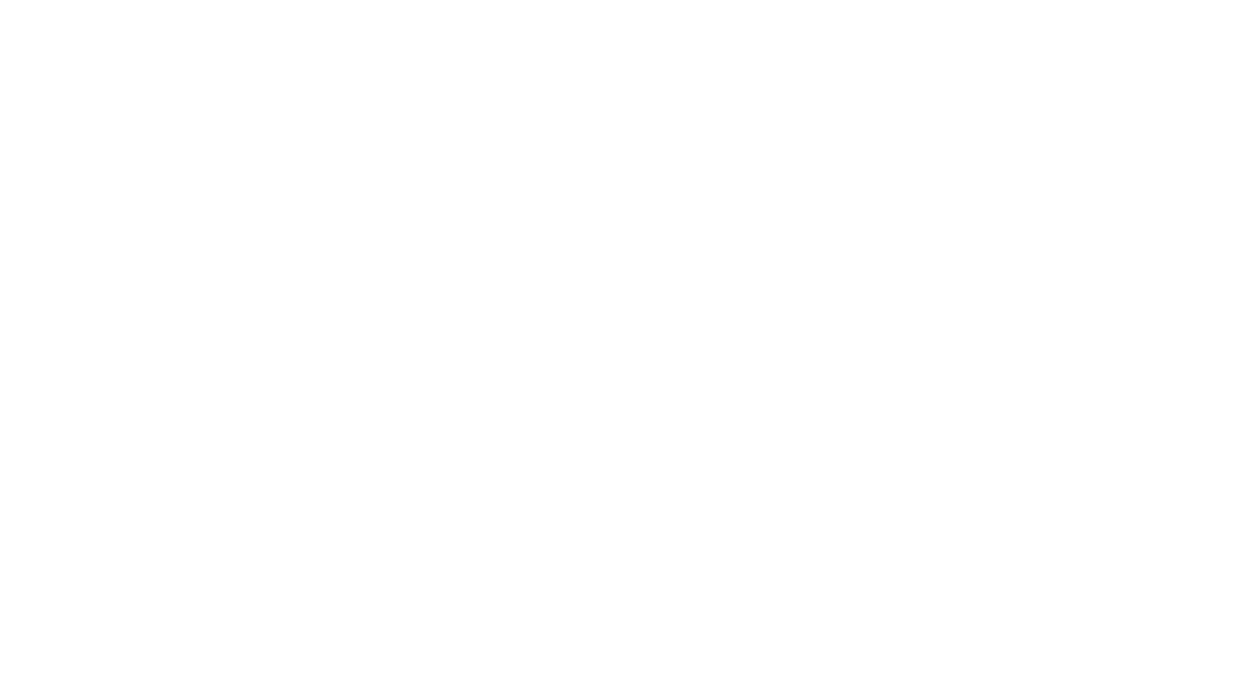 scroll, scrollTop: 0, scrollLeft: 0, axis: both 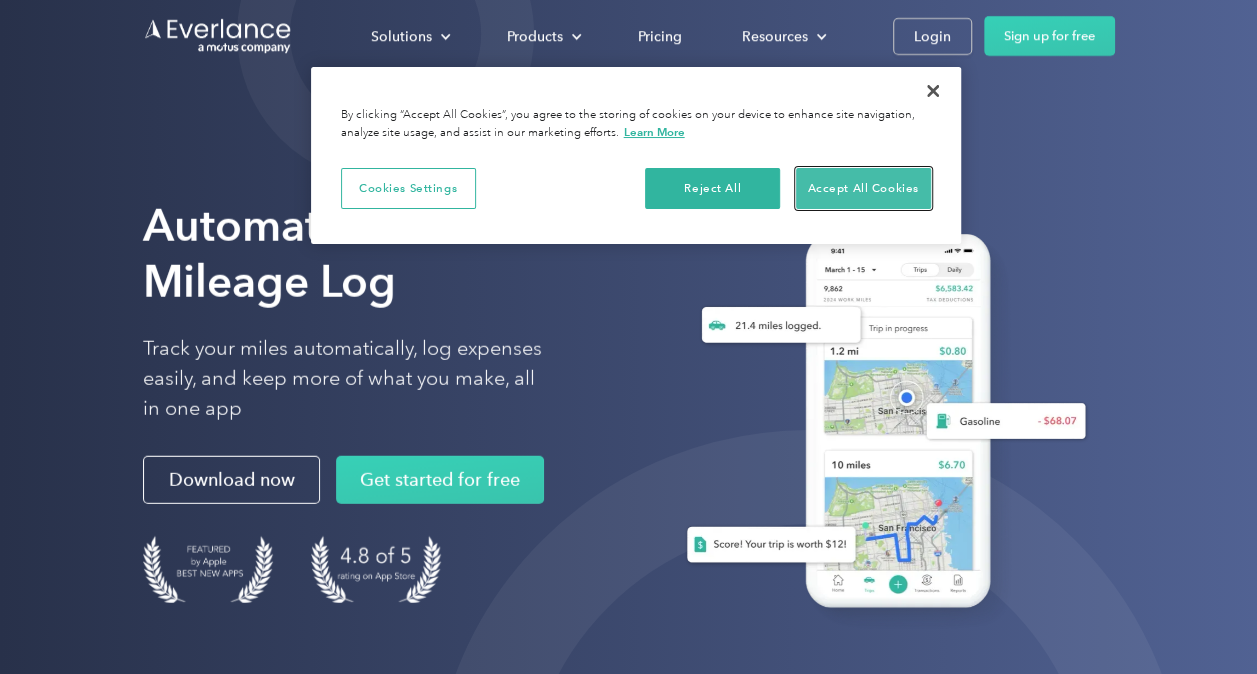 click on "Accept All Cookies" at bounding box center (863, 189) 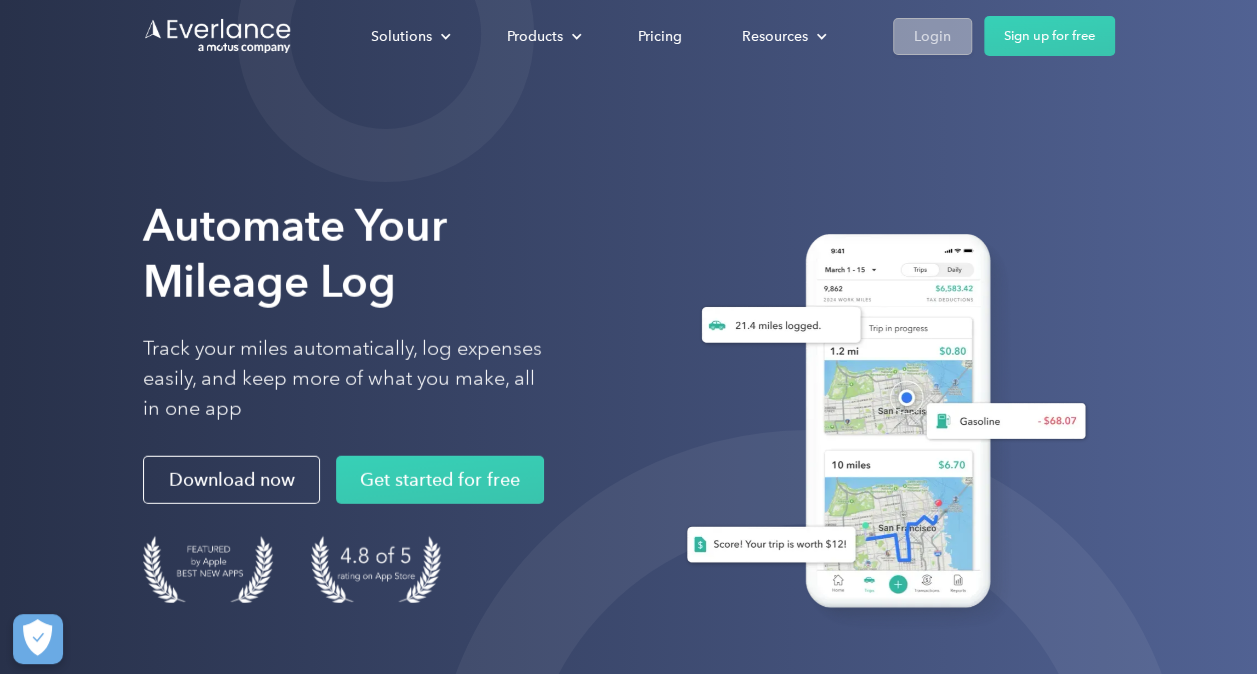 click on "Login" at bounding box center [932, 36] 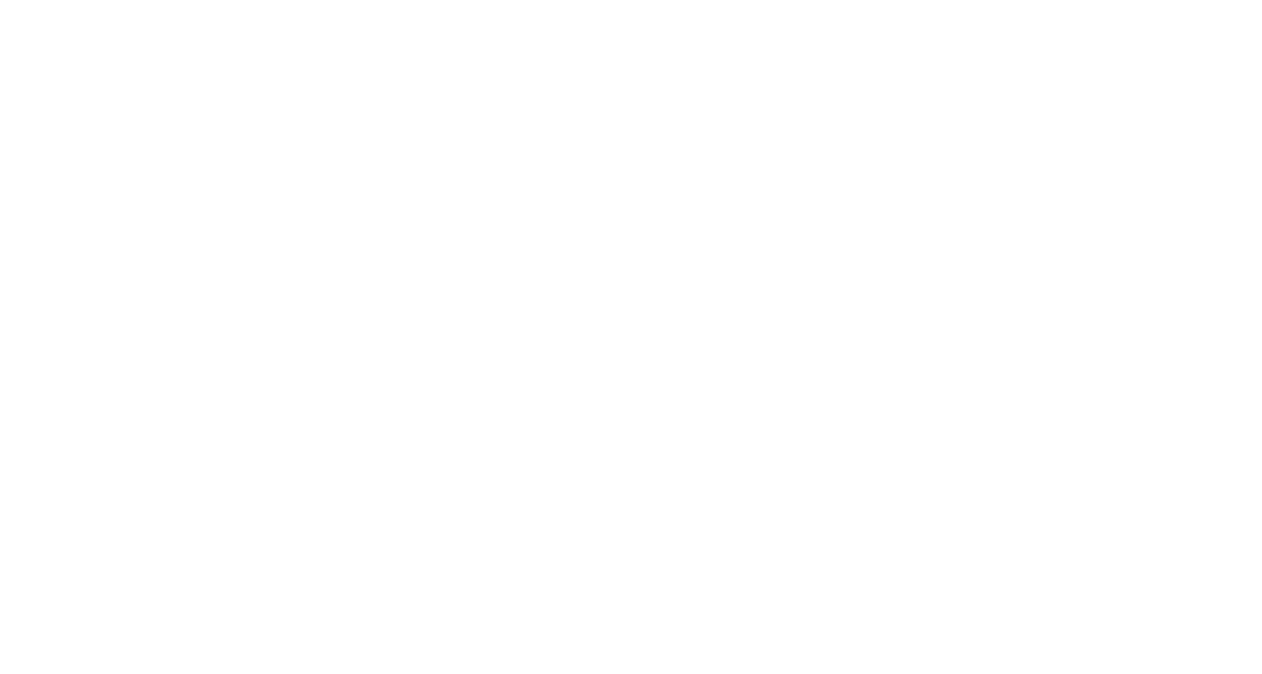 scroll, scrollTop: 0, scrollLeft: 0, axis: both 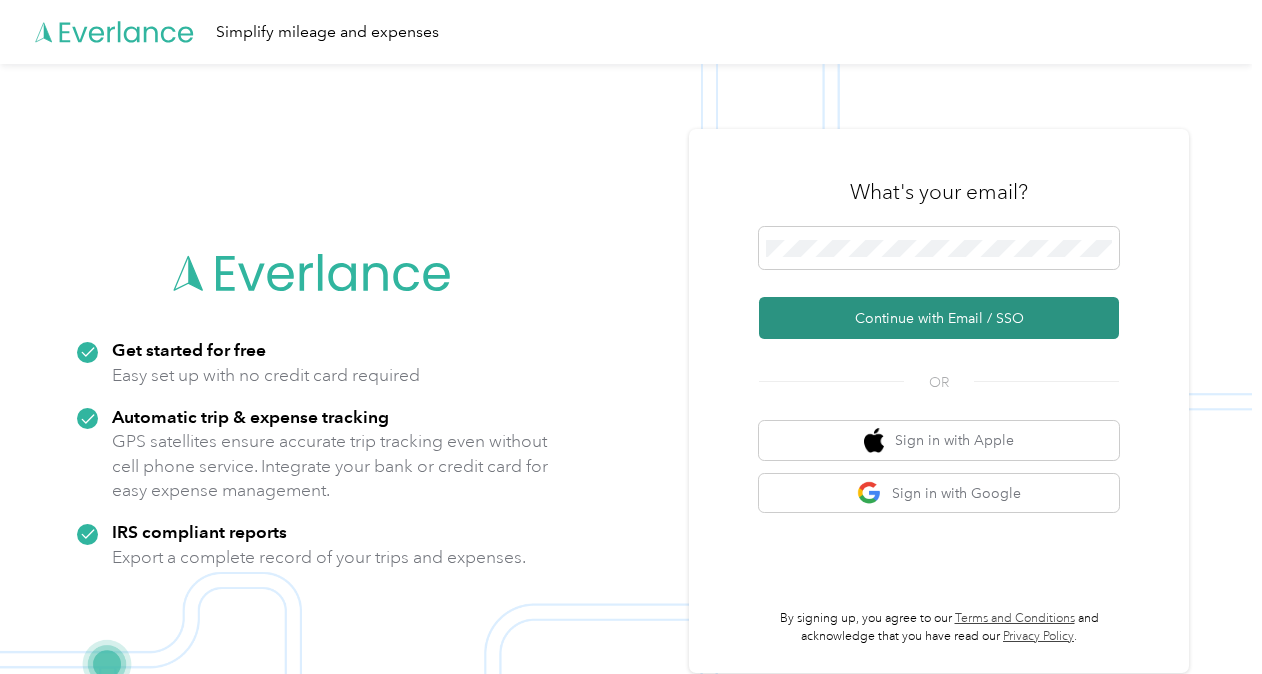 click on "Continue with Email / SSO" at bounding box center (939, 318) 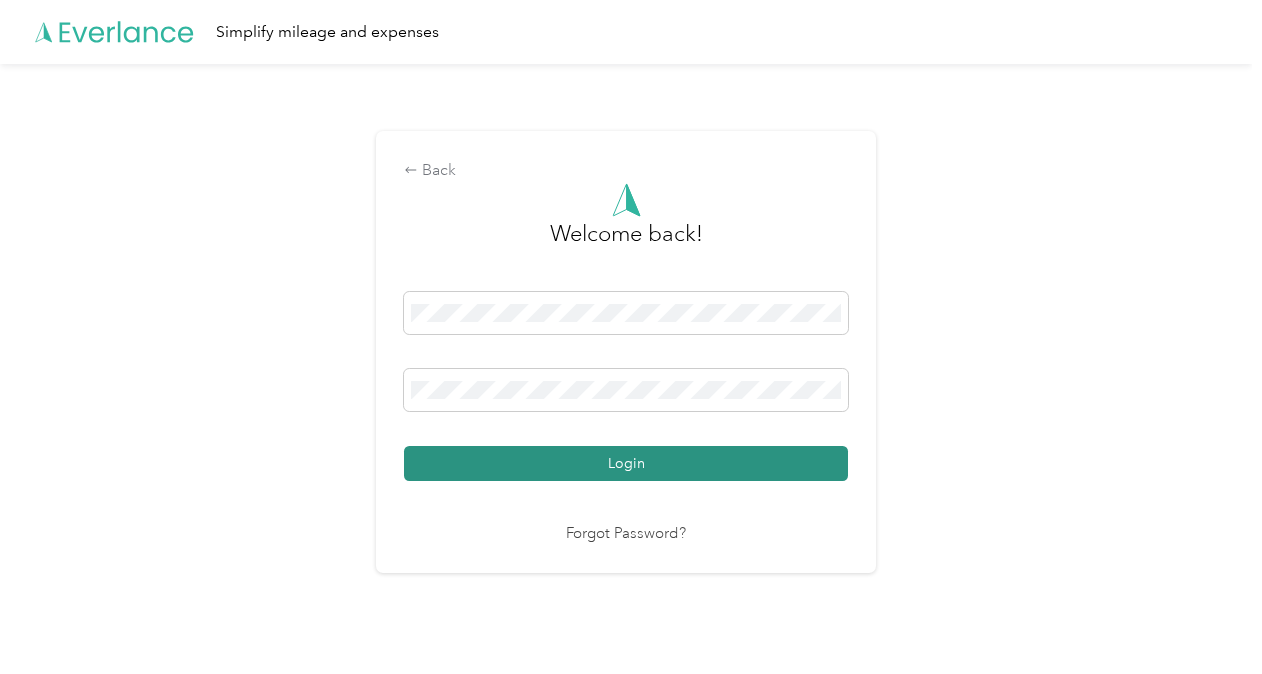 click on "Login" at bounding box center [626, 463] 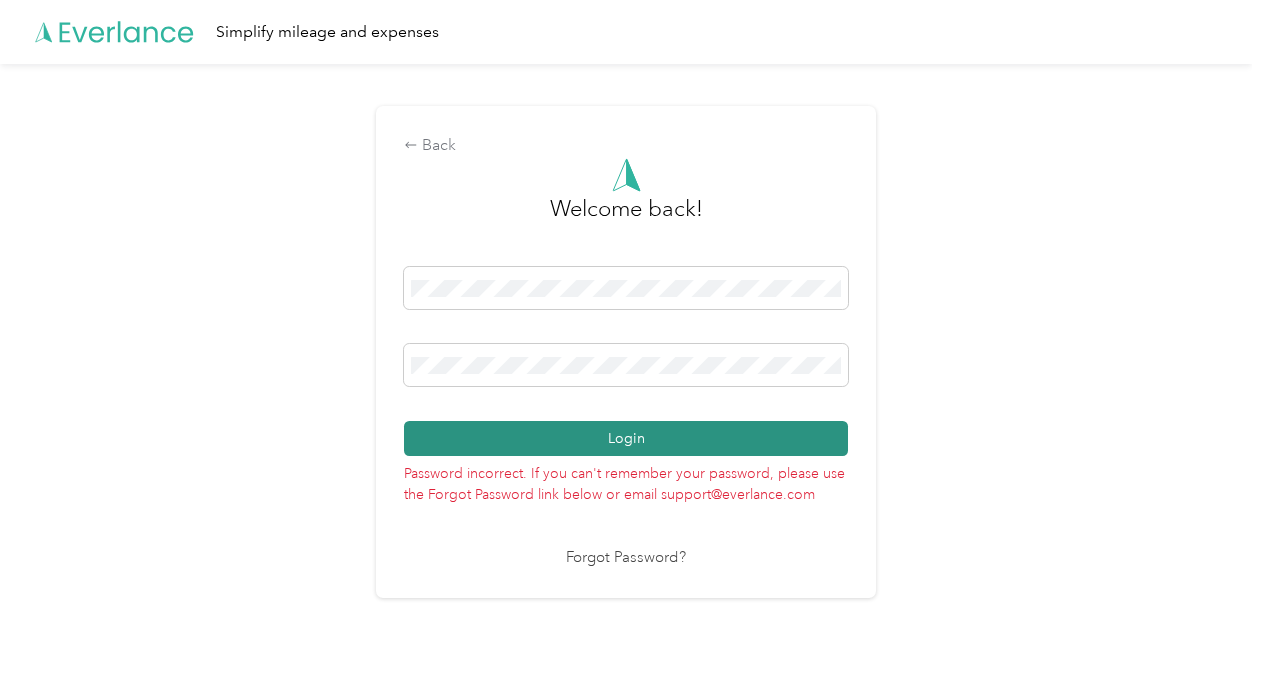 click on "Login" at bounding box center (626, 438) 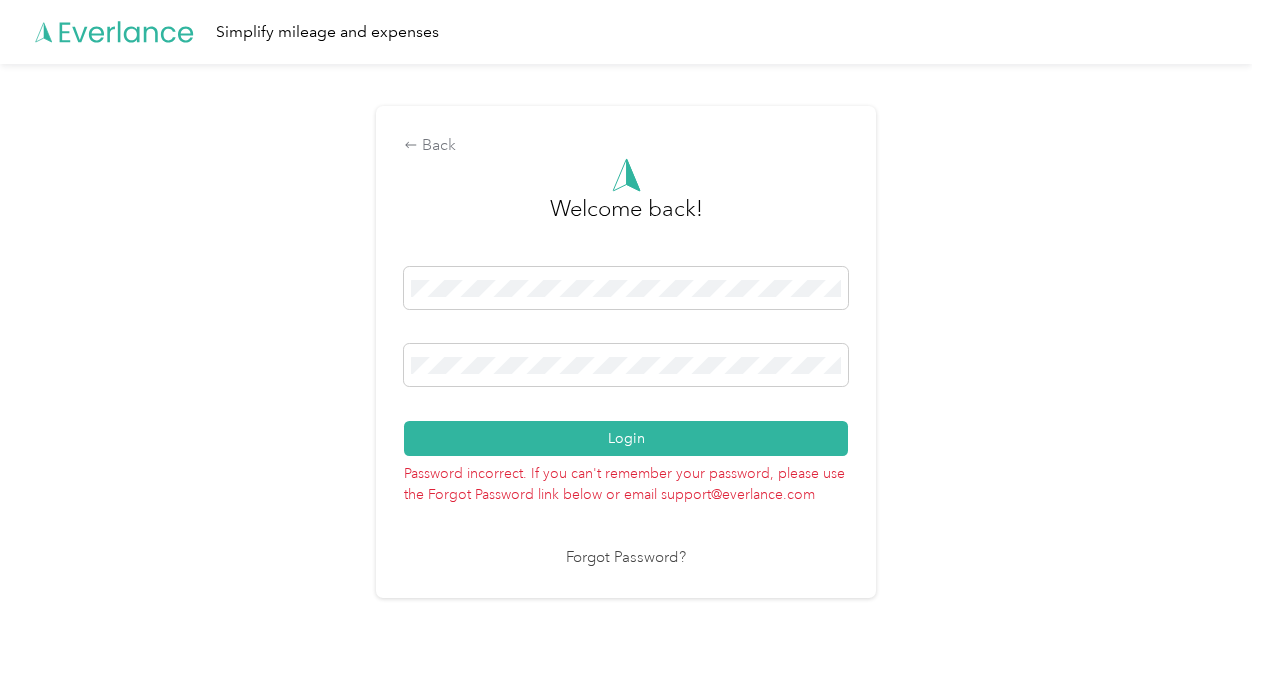 drag, startPoint x: 604, startPoint y: 556, endPoint x: 584, endPoint y: 556, distance: 20 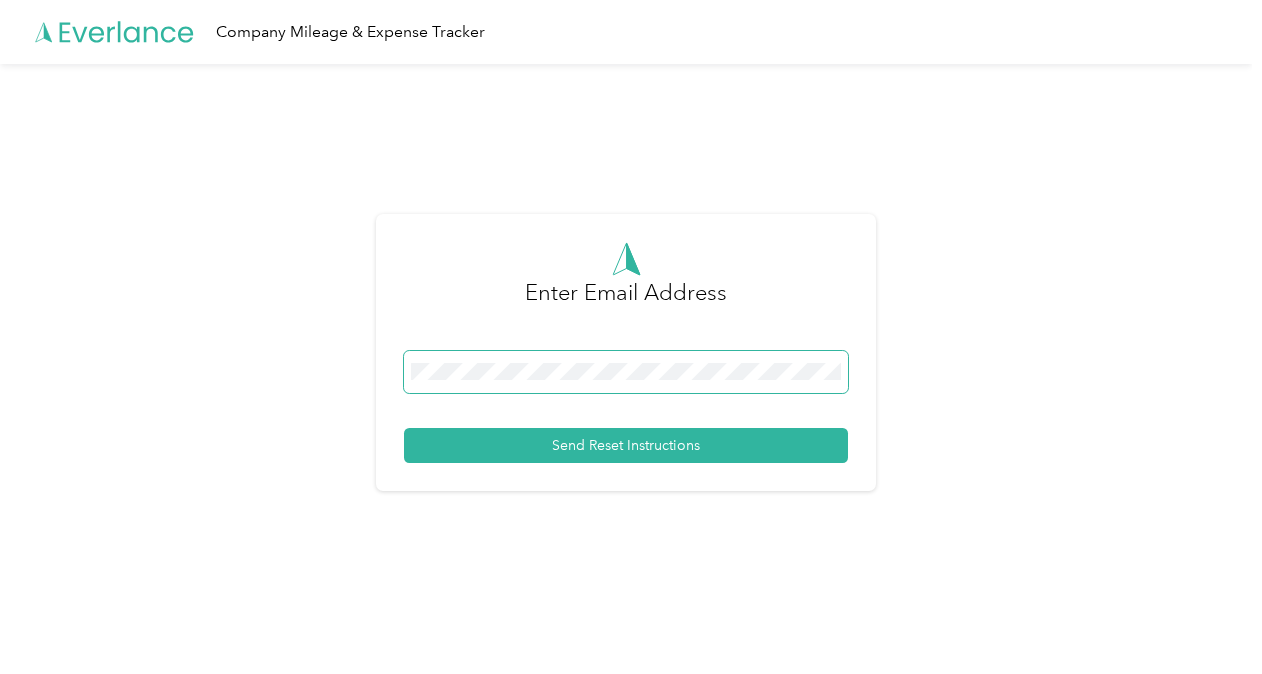 click at bounding box center (626, 372) 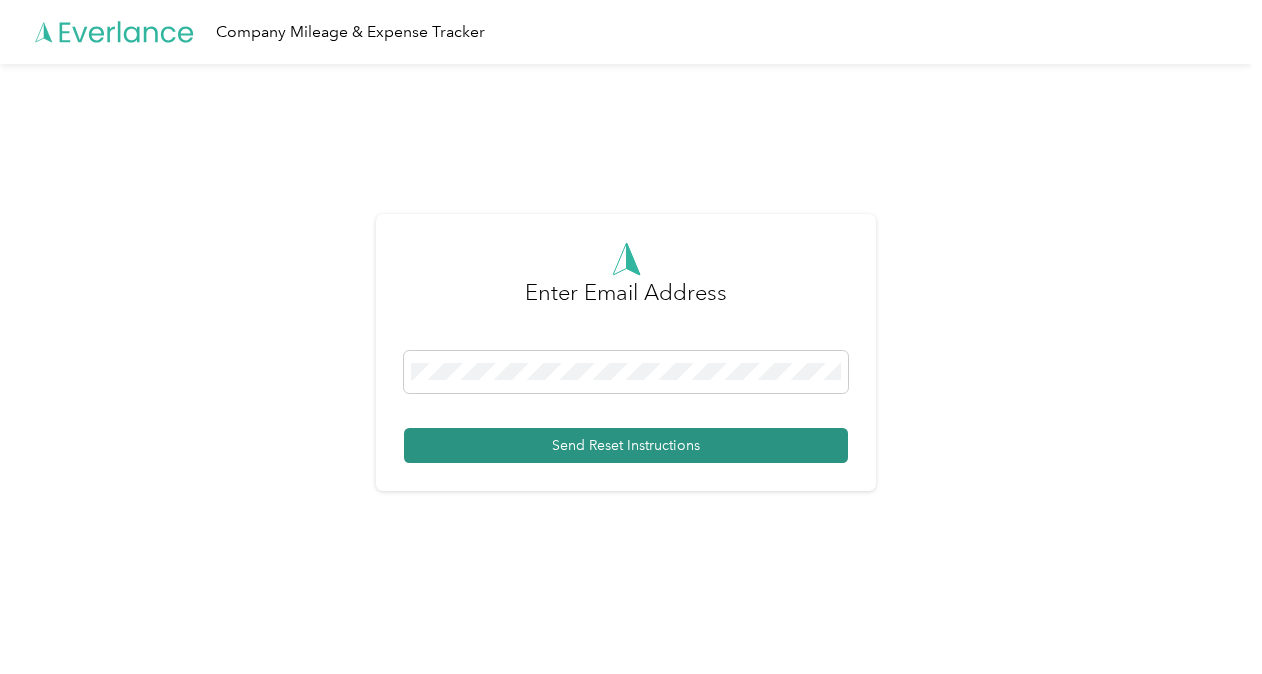 click on "Send Reset Instructions" at bounding box center (626, 445) 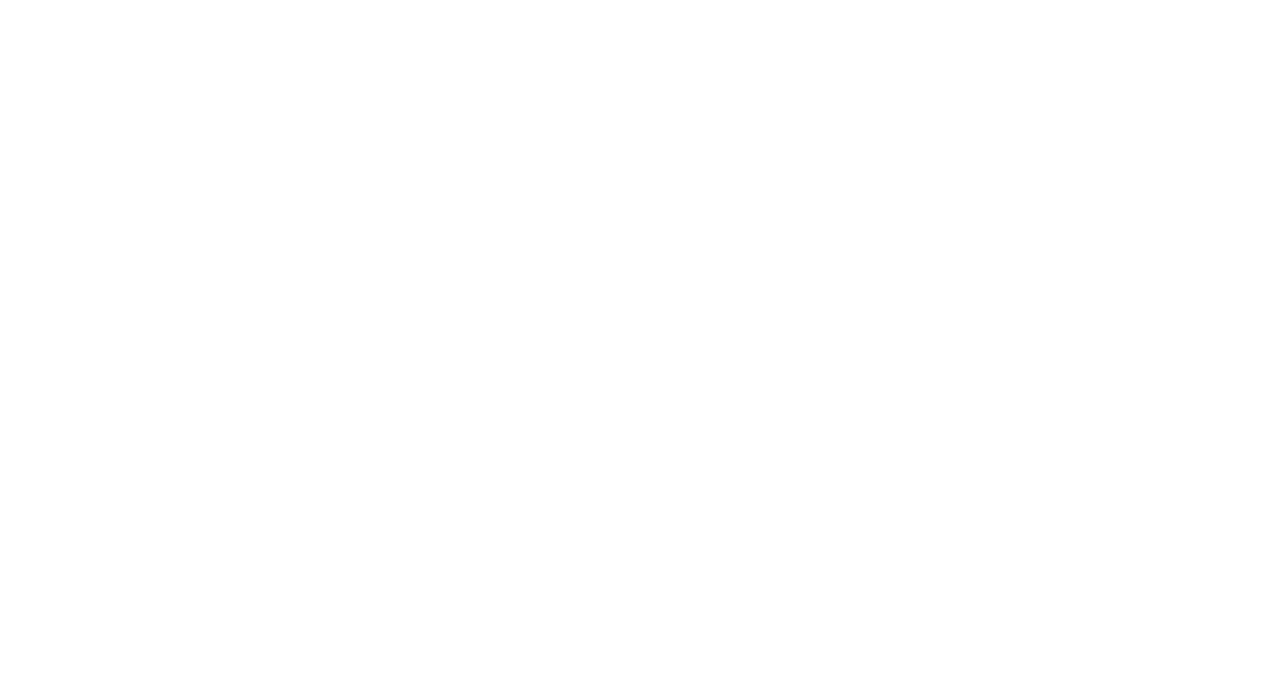scroll, scrollTop: 0, scrollLeft: 0, axis: both 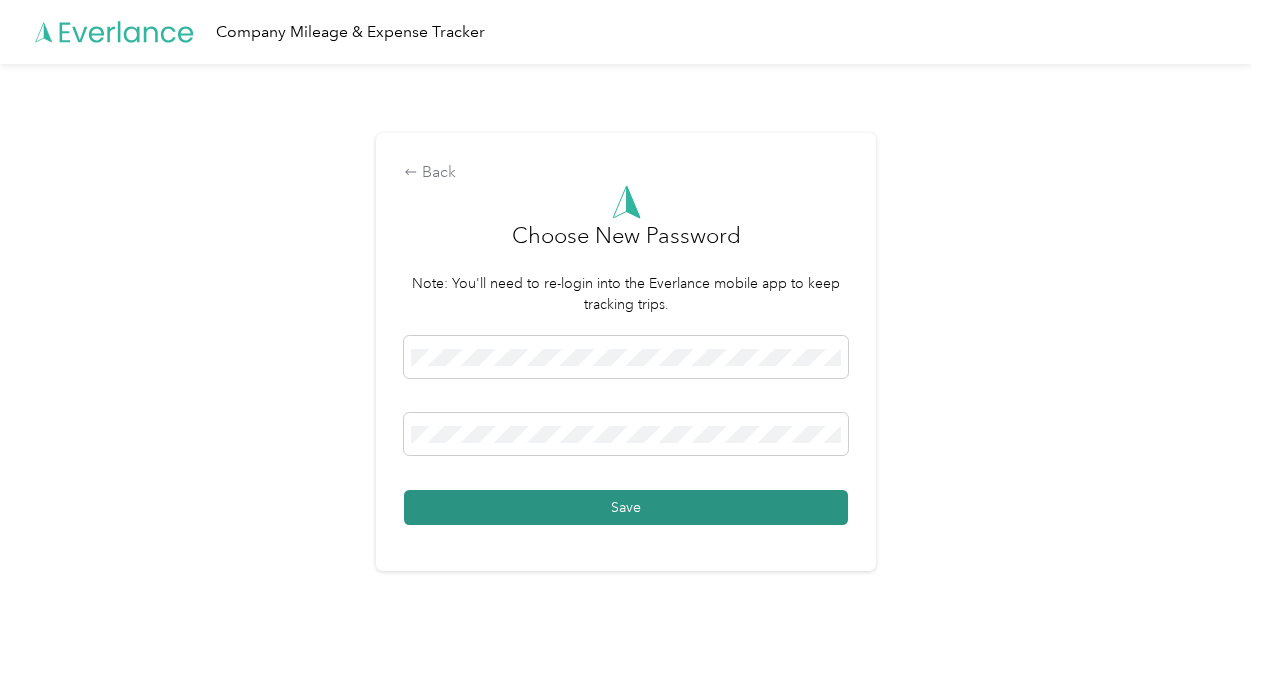 click on "Save" at bounding box center (626, 507) 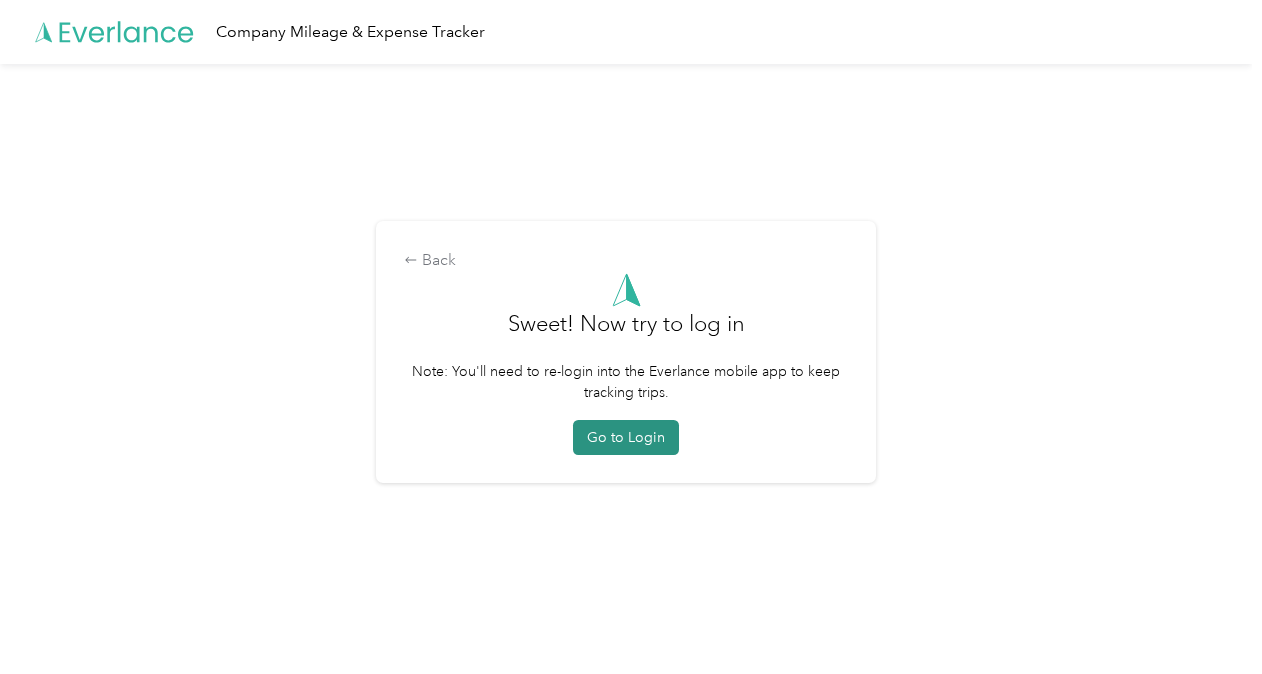 click on "Go to Login" at bounding box center [626, 437] 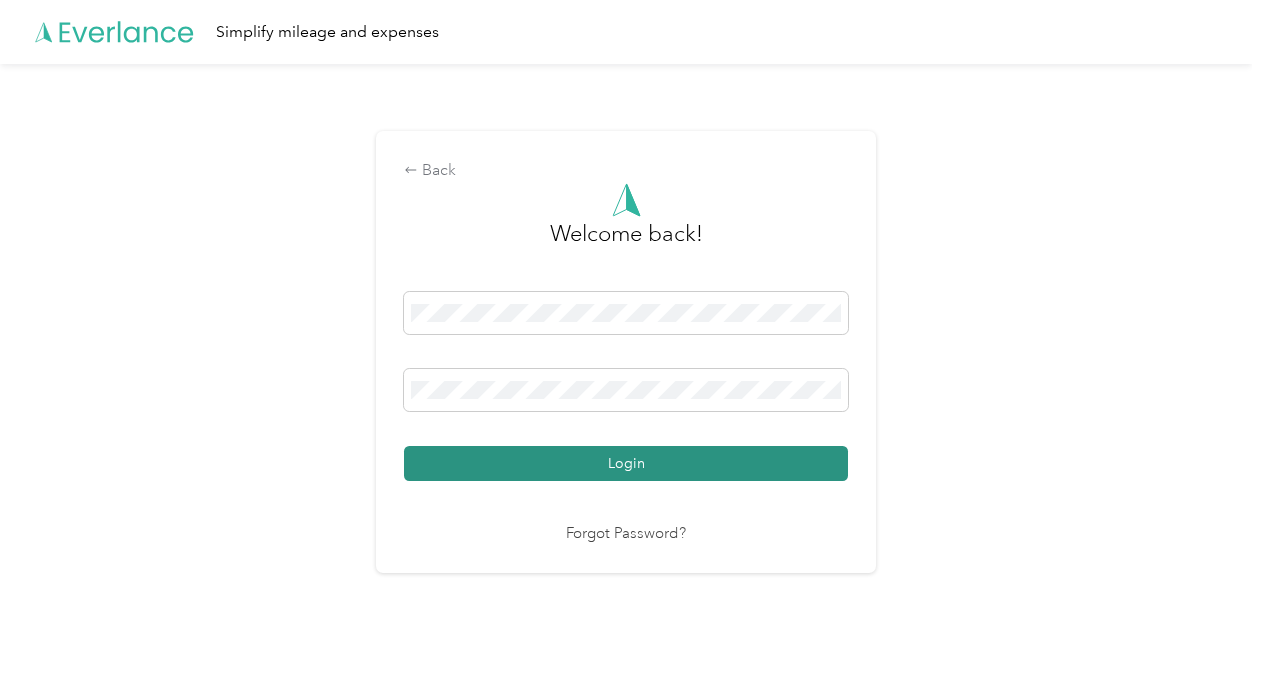 click on "Login" at bounding box center (626, 463) 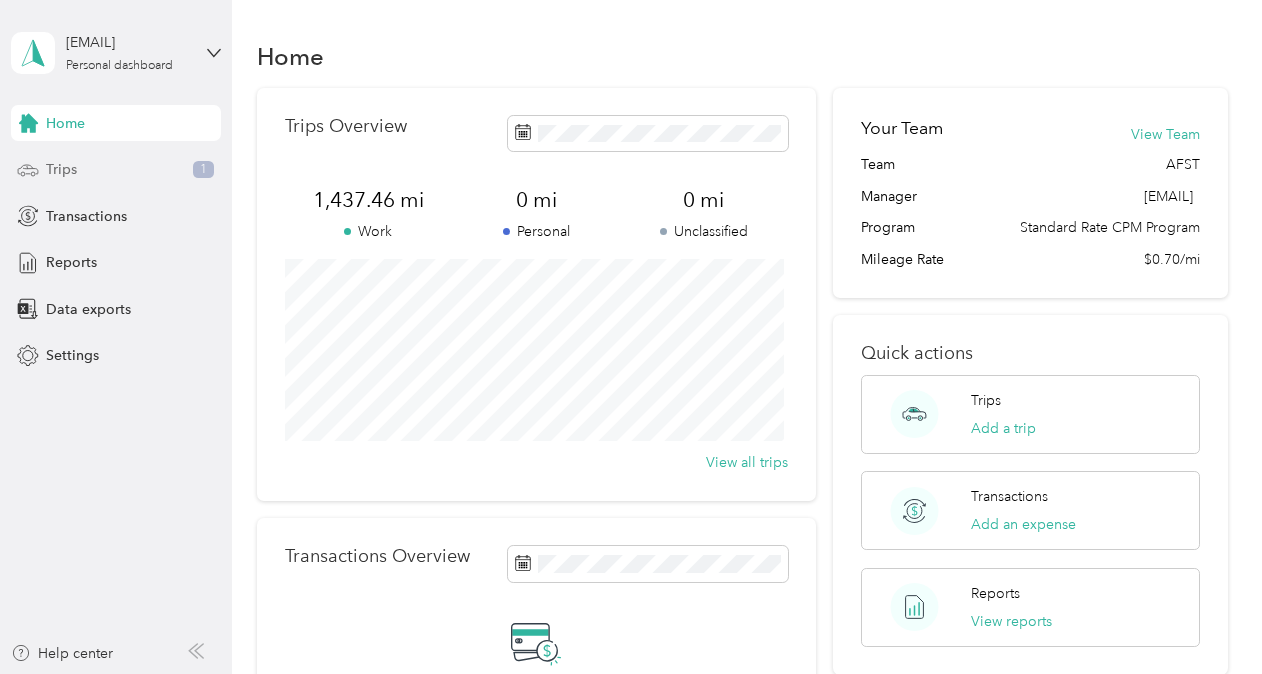 click on "Trips 1" at bounding box center (116, 170) 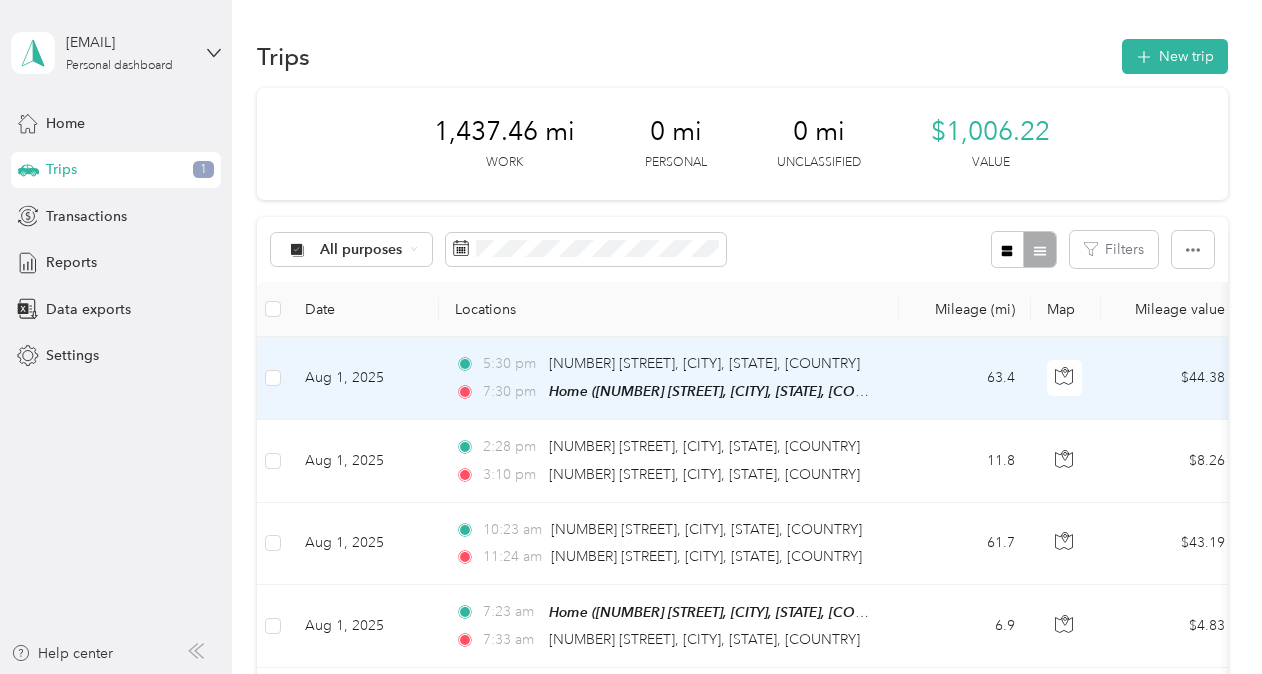 click on "7:30 pm" at bounding box center (511, 392) 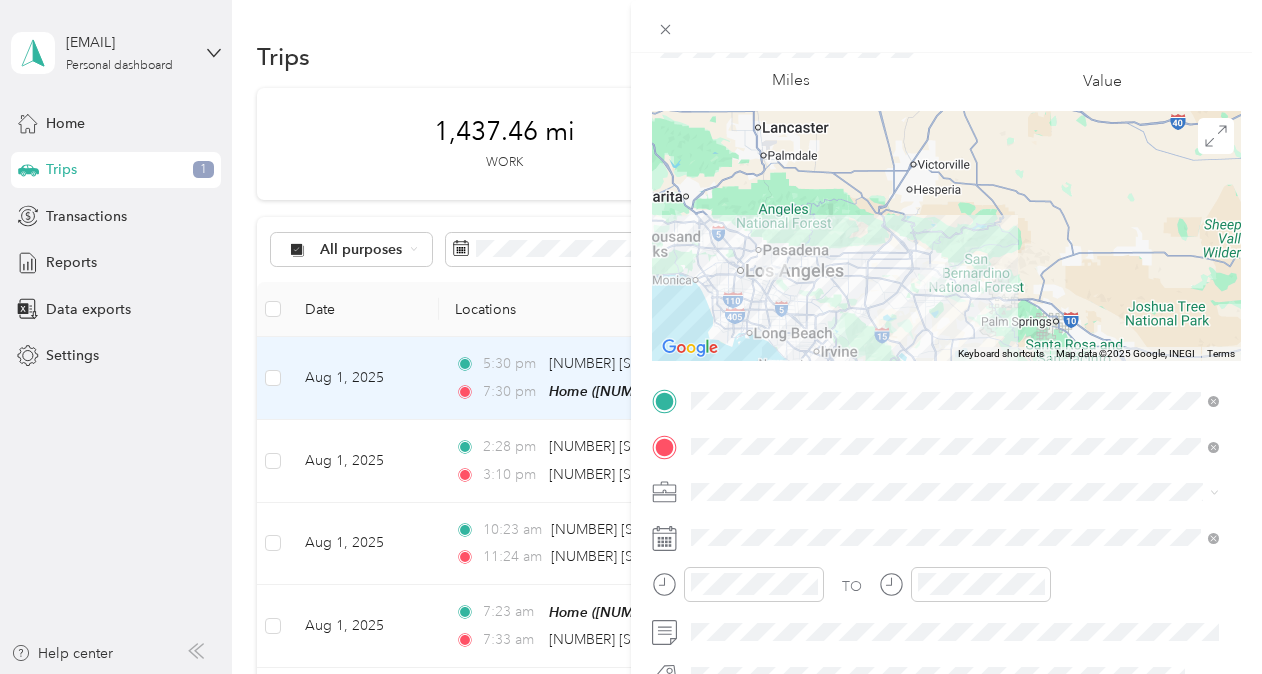 scroll, scrollTop: 94, scrollLeft: 0, axis: vertical 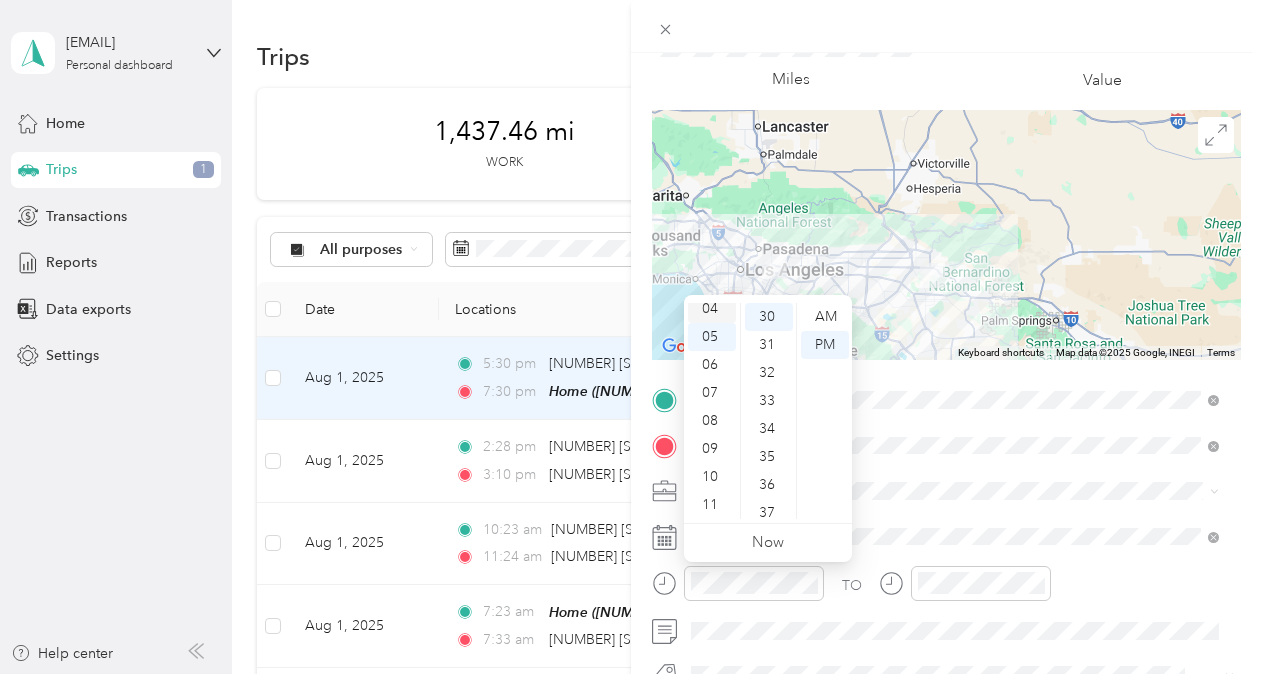 click on "04" at bounding box center [712, 309] 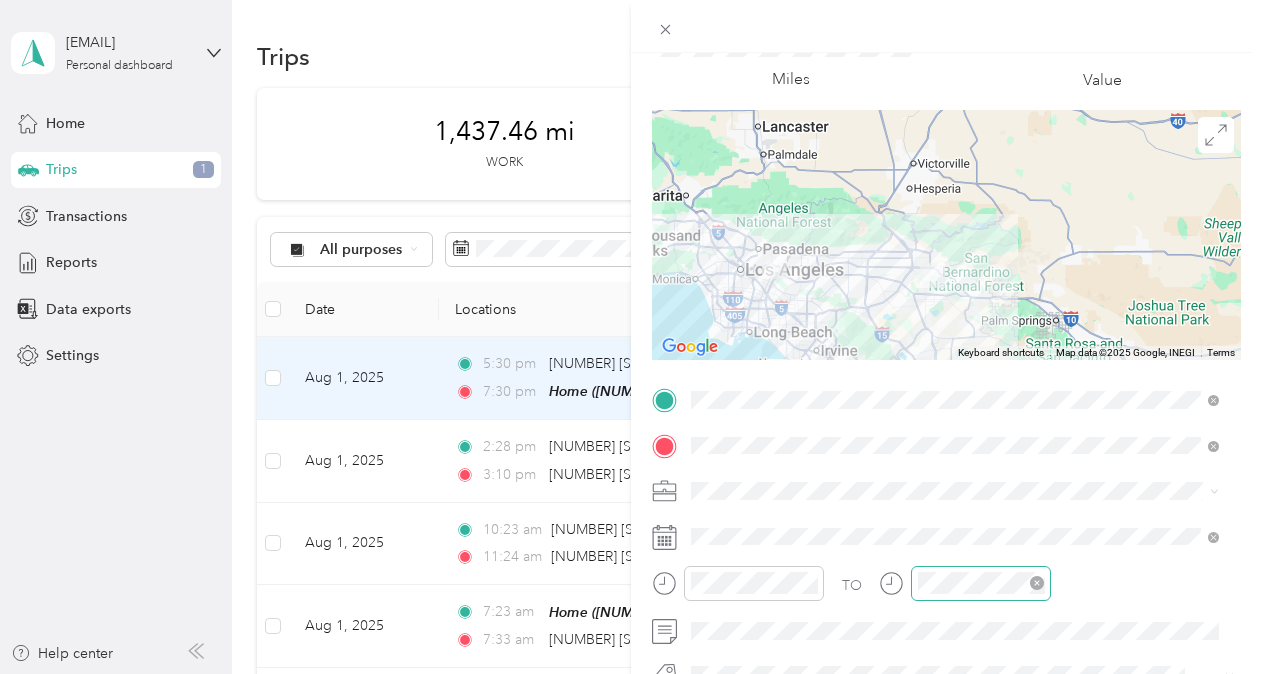 click on "TO Add photo" at bounding box center [946, 625] 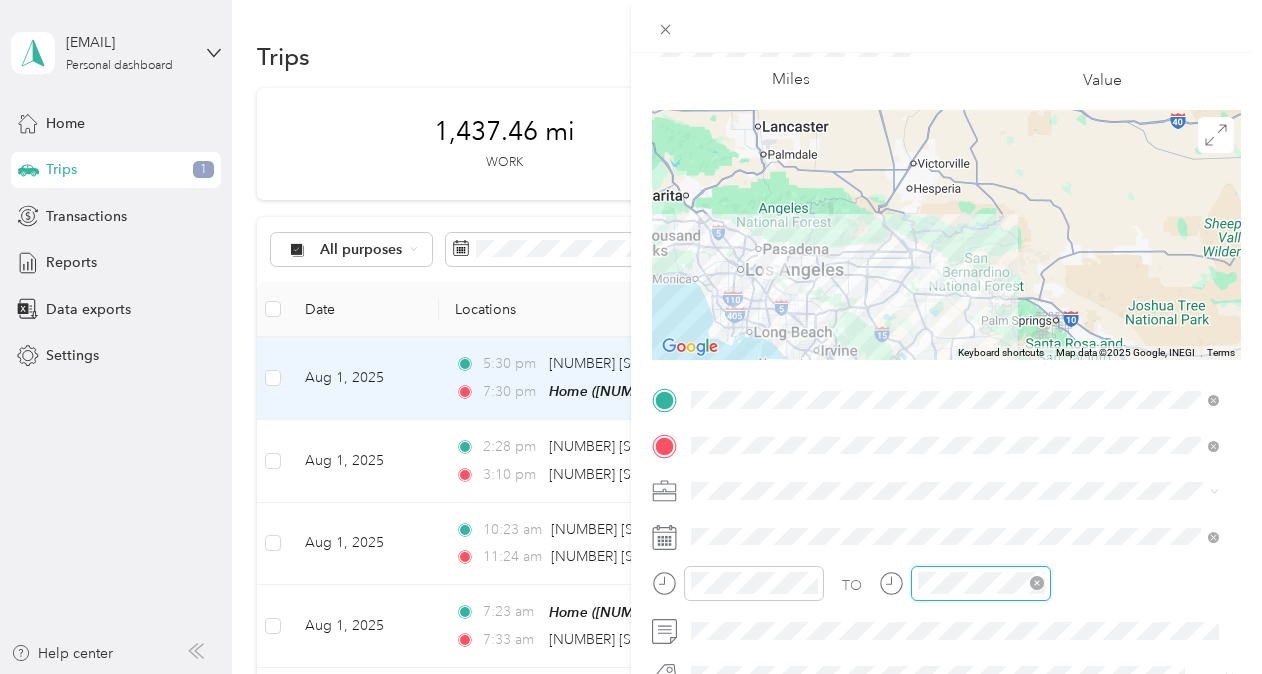 scroll, scrollTop: 120, scrollLeft: 0, axis: vertical 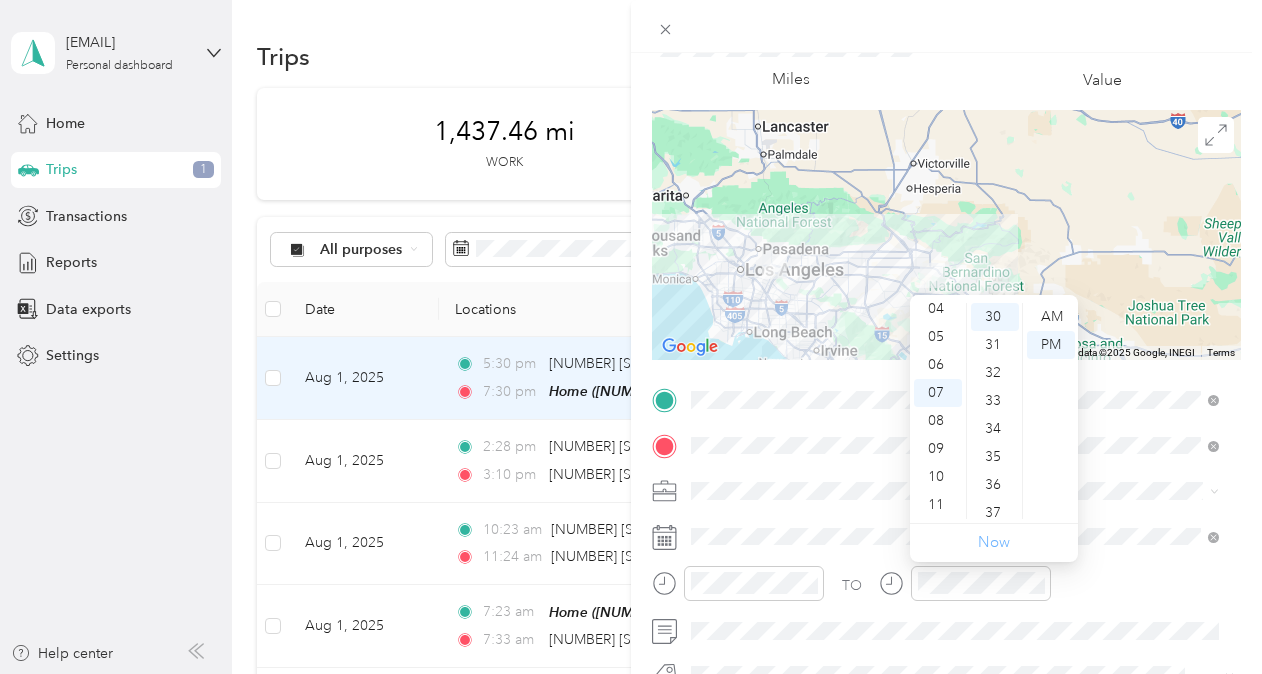 click on "Now" at bounding box center [994, 542] 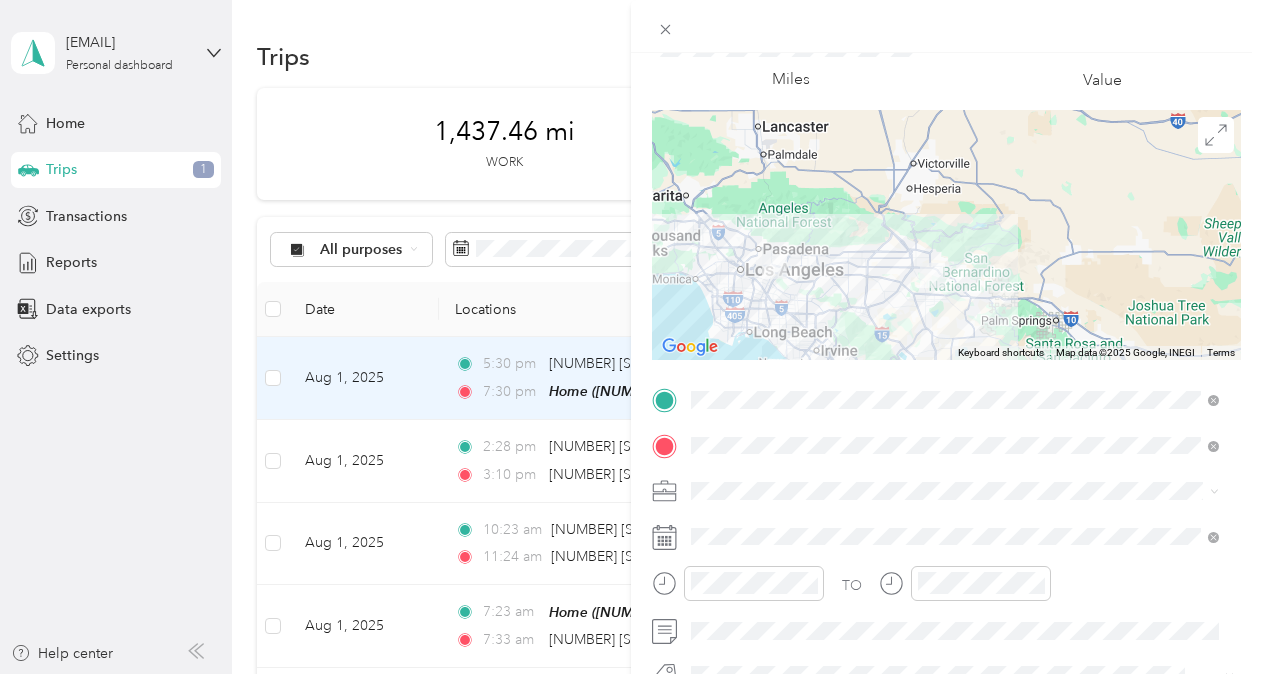 click on "Trip details Save This trip cannot be edited because it is either under review, approved, or paid. Contact your Team Manager to edit it. Miles 44.38 Value  To navigate the map with touch gestures double-tap and hold your finger on the map, then drag the map. ← Move left → Move right ↑ Move up ↓ Move down + Zoom in - Zoom out Home Jump left by 75% End Jump right by 75% Page Up Jump up by 75% Page Down Jump down by 75% Keyboard shortcuts Map Data Map data ©2025 Google, INEGI Map data ©2025 Google, INEGI 20 km  Click to toggle between metric and imperial units Terms Report a map error TO Add photo" at bounding box center [631, 337] 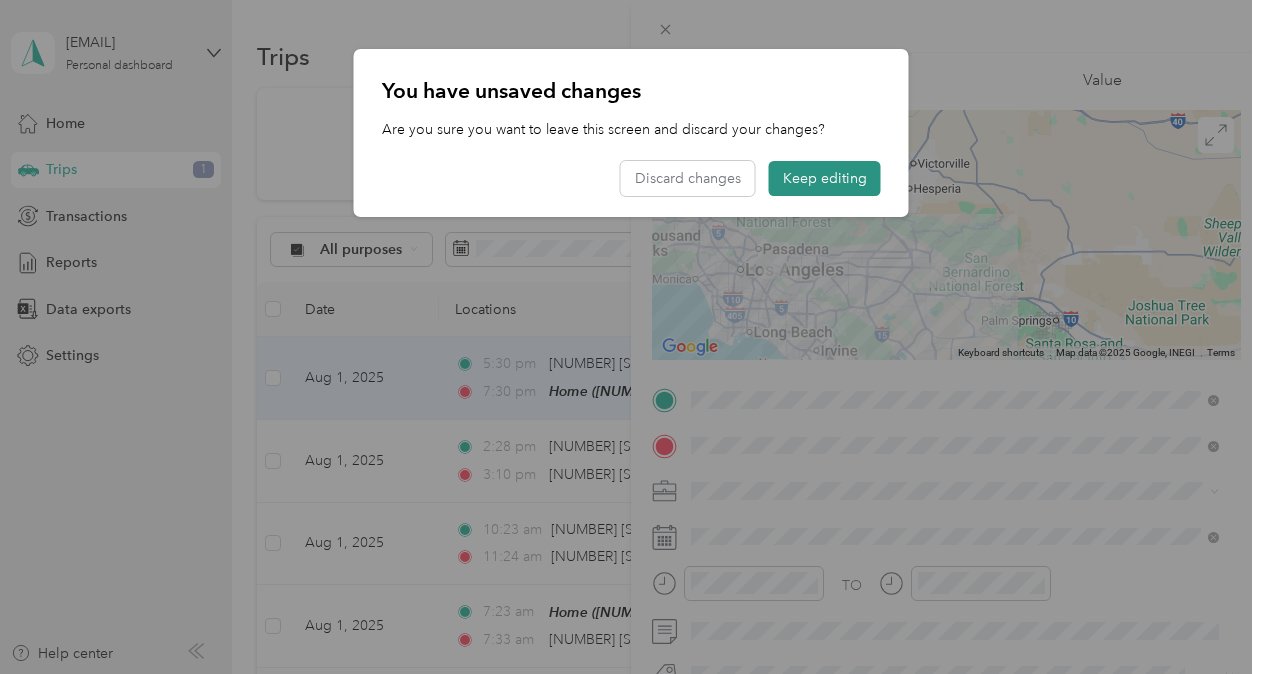 click on "Keep editing" at bounding box center (825, 178) 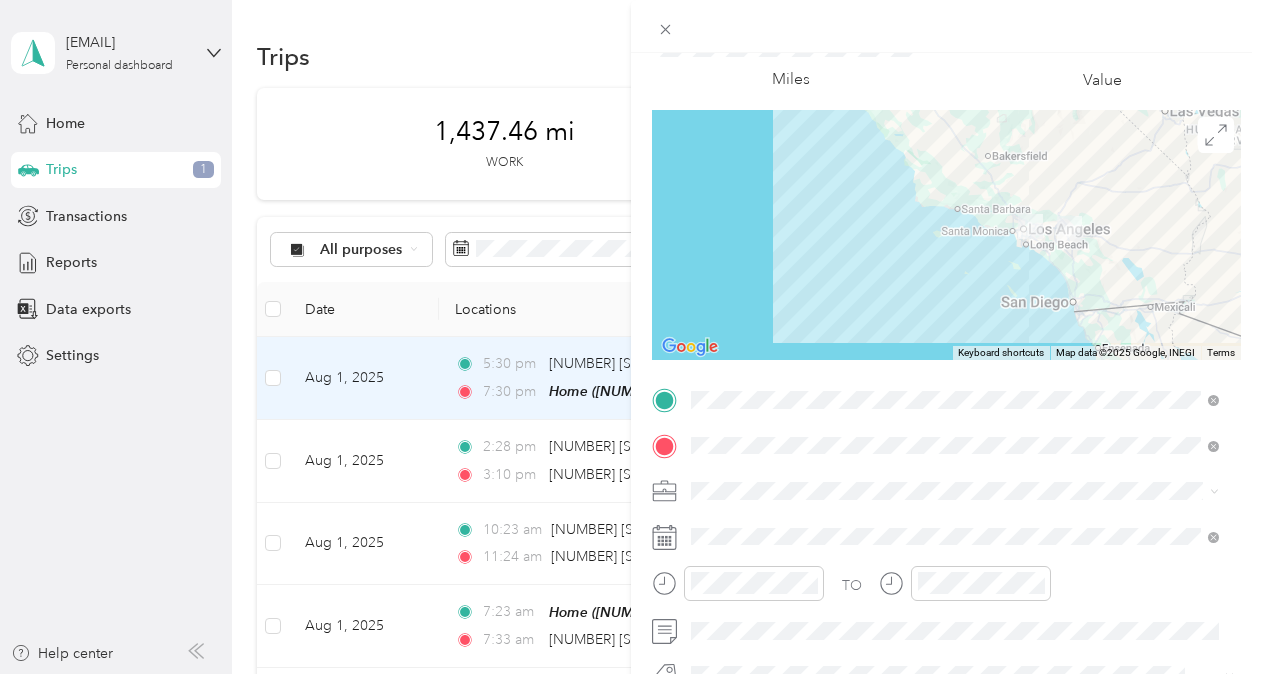 scroll, scrollTop: 375, scrollLeft: 0, axis: vertical 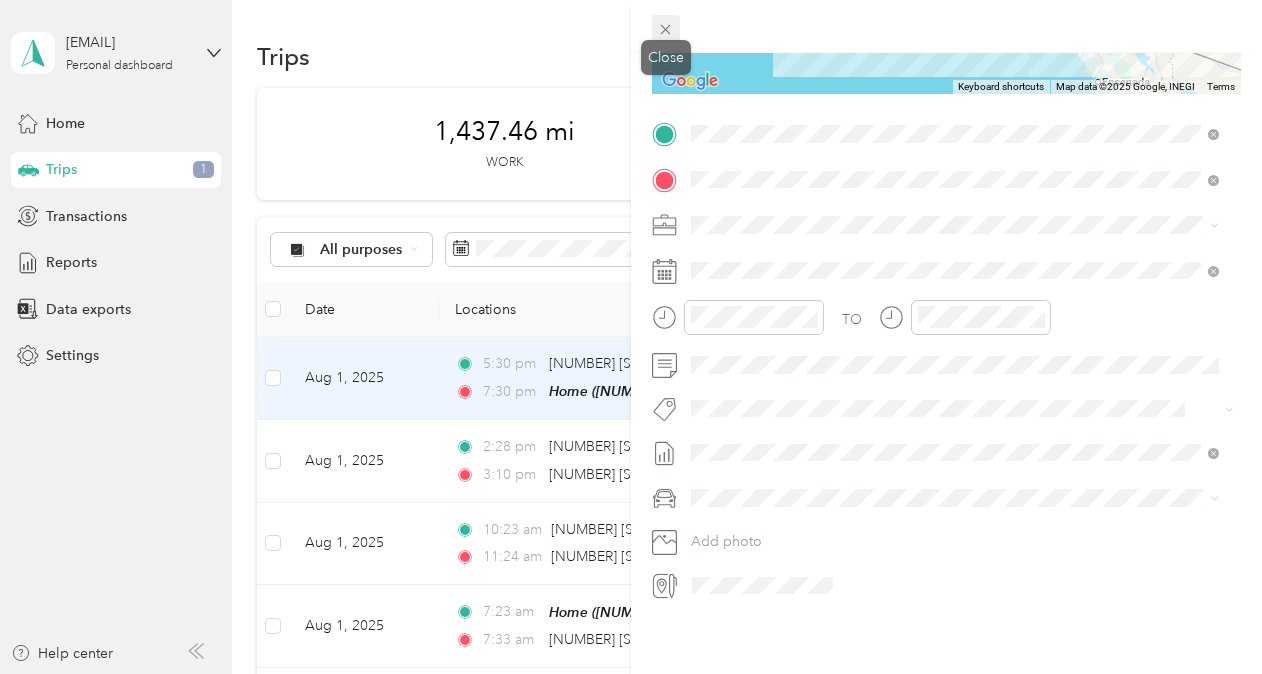 click 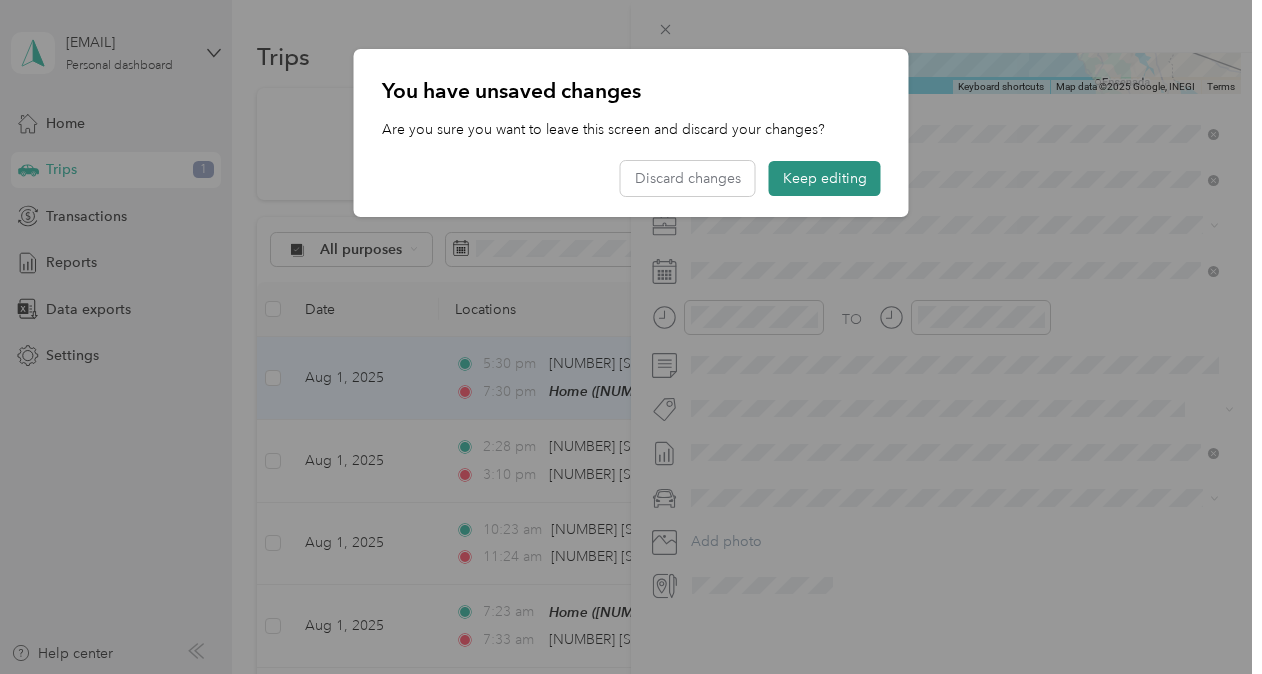 click on "Keep editing" at bounding box center [825, 178] 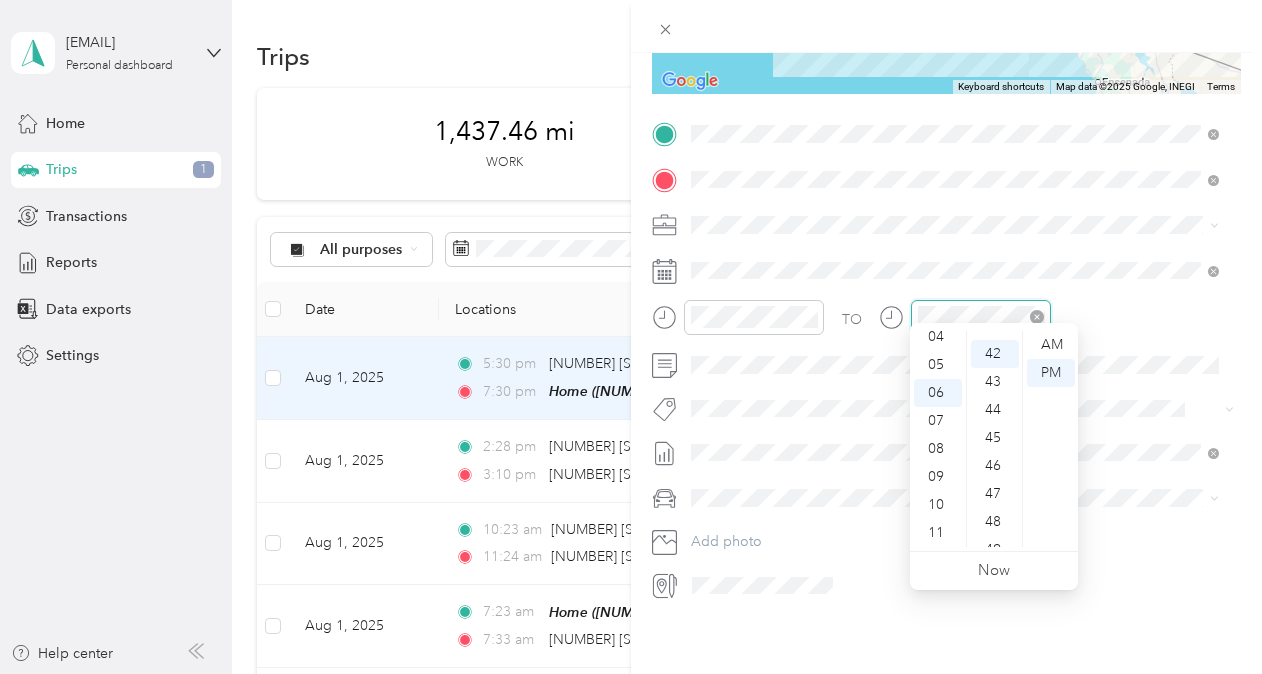 scroll, scrollTop: 1176, scrollLeft: 0, axis: vertical 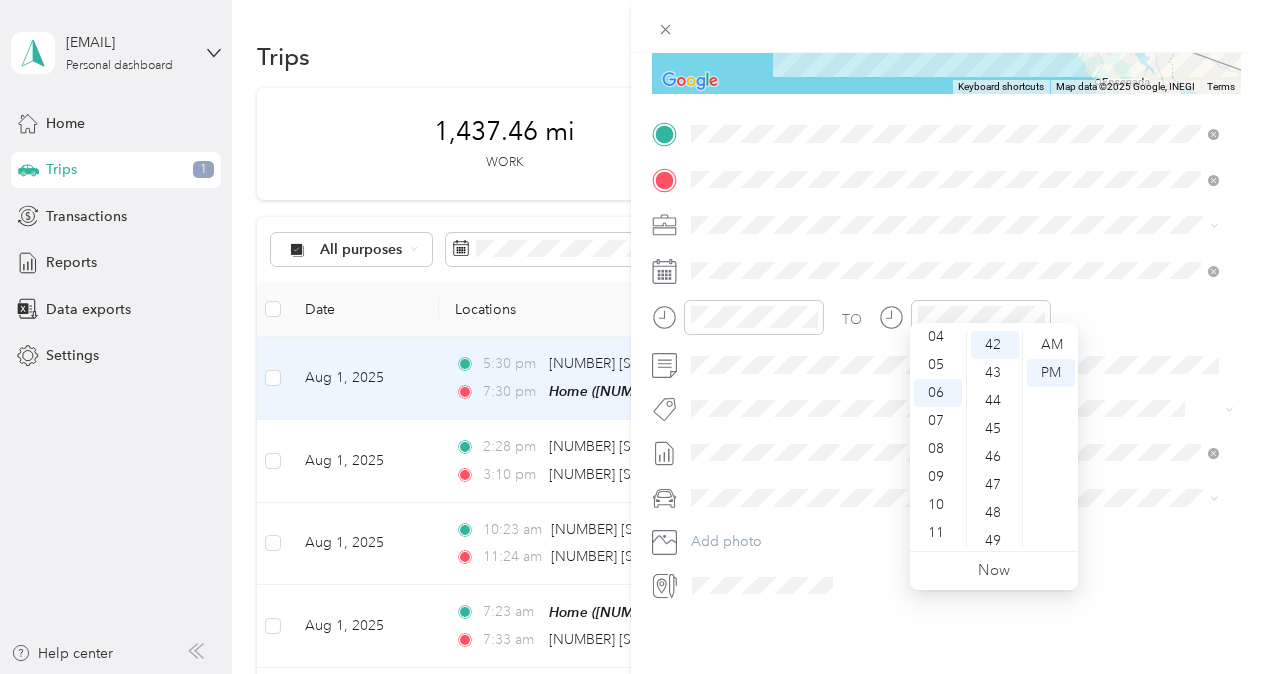 click on "Trip details Save This trip cannot be edited because it is either under review, approved, or paid. Contact your Team Manager to edit it. Miles 44.38 Value  To navigate the map with touch gestures double-tap and hold your finger on the map, then drag the map. ← Move left → Move right ↑ Move up ↓ Move down + Zoom in - Zoom out Home Jump left by 75% End Jump right by 75% Page Up Jump up by 75% Page Down Jump down by 75% Keyboard shortcuts Map Data Map data ©2025 Google, INEGI Map data ©2025 Google, INEGI 100 km  Click to toggle between metric and imperial units Terms Report a map error TO Add photo" at bounding box center (946, 390) 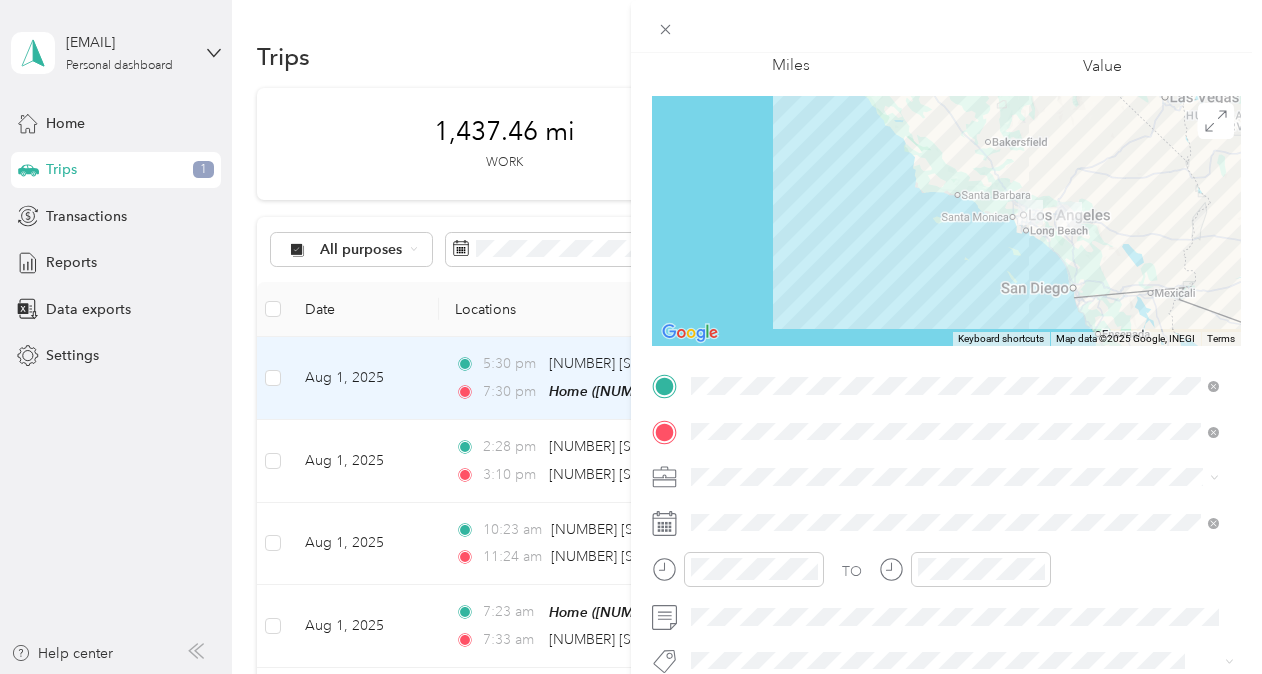 scroll, scrollTop: 0, scrollLeft: 0, axis: both 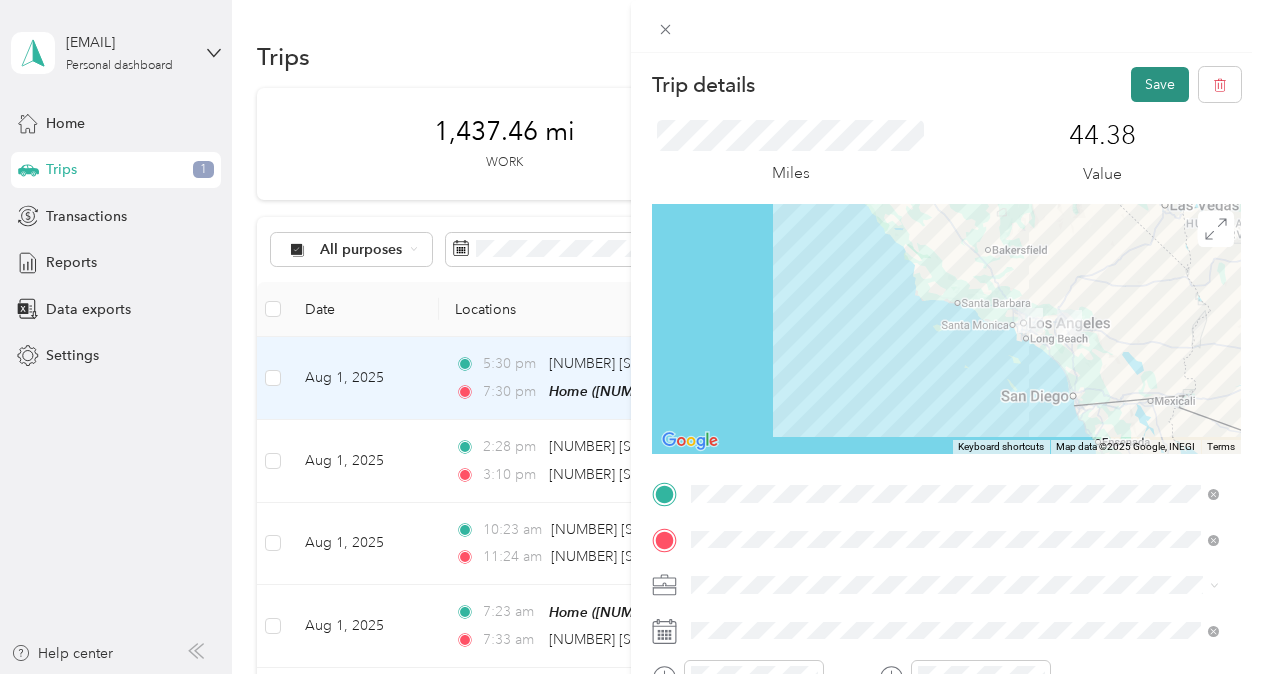 click on "Save" at bounding box center (1160, 84) 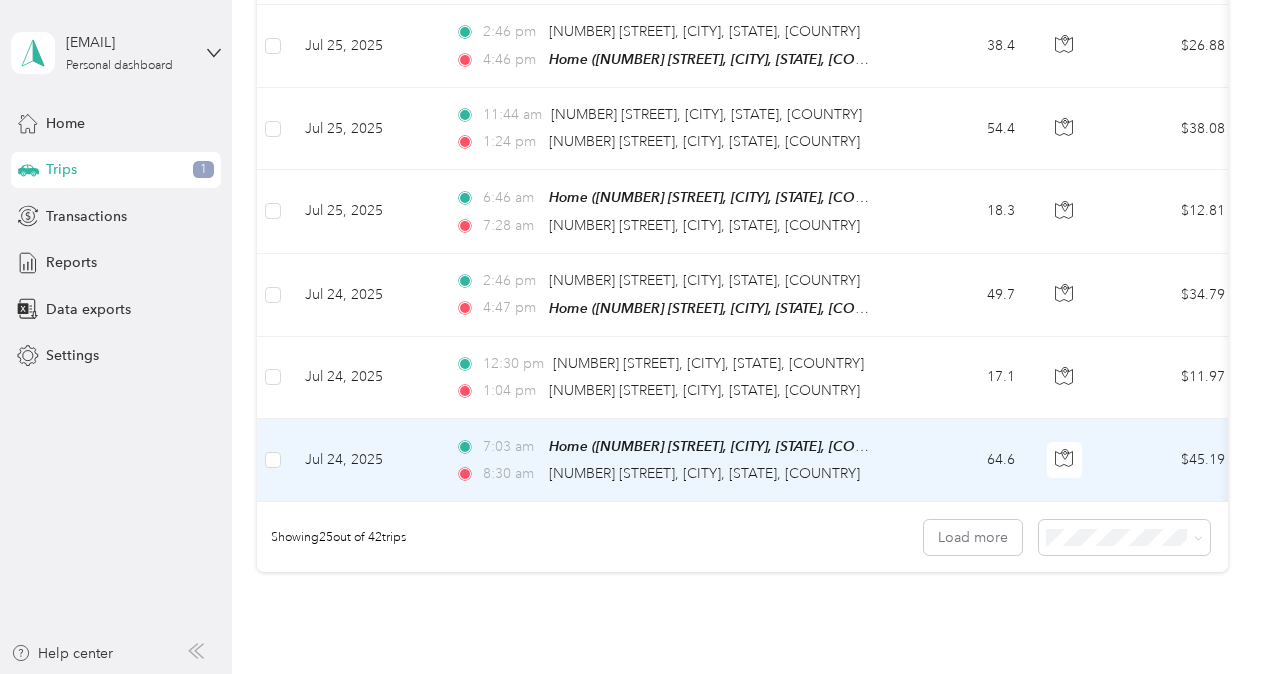 scroll, scrollTop: 1929, scrollLeft: 0, axis: vertical 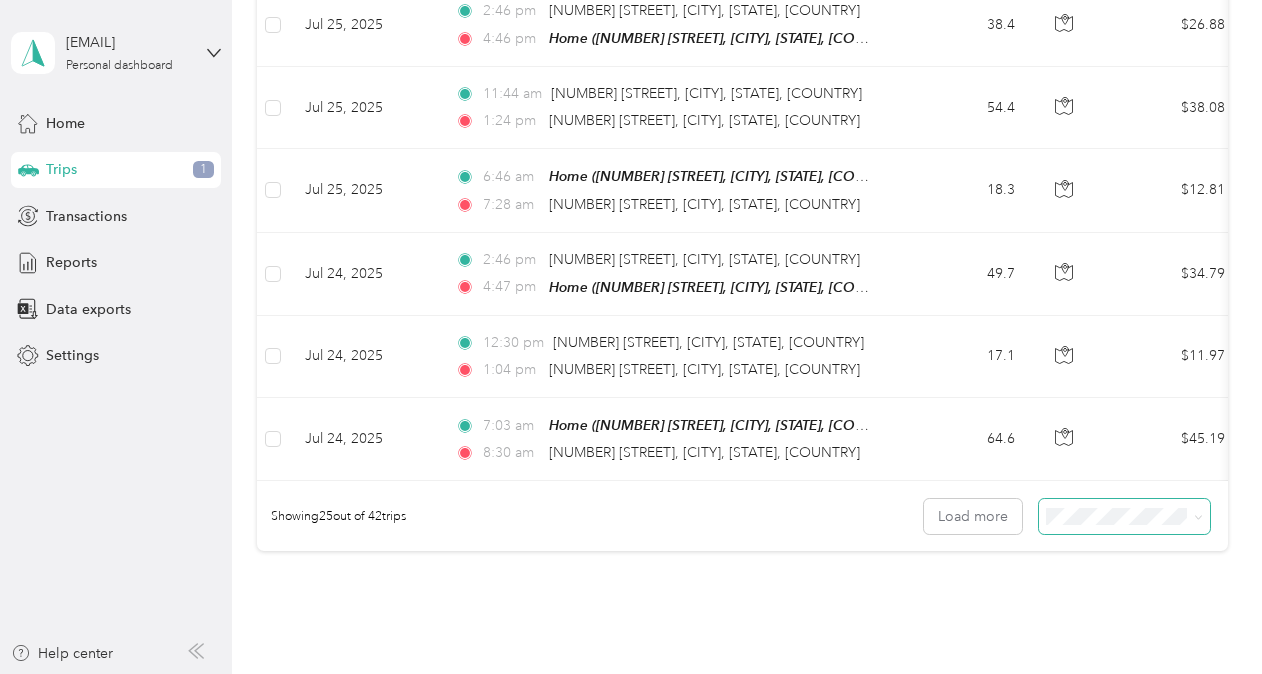 click at bounding box center [1124, 516] 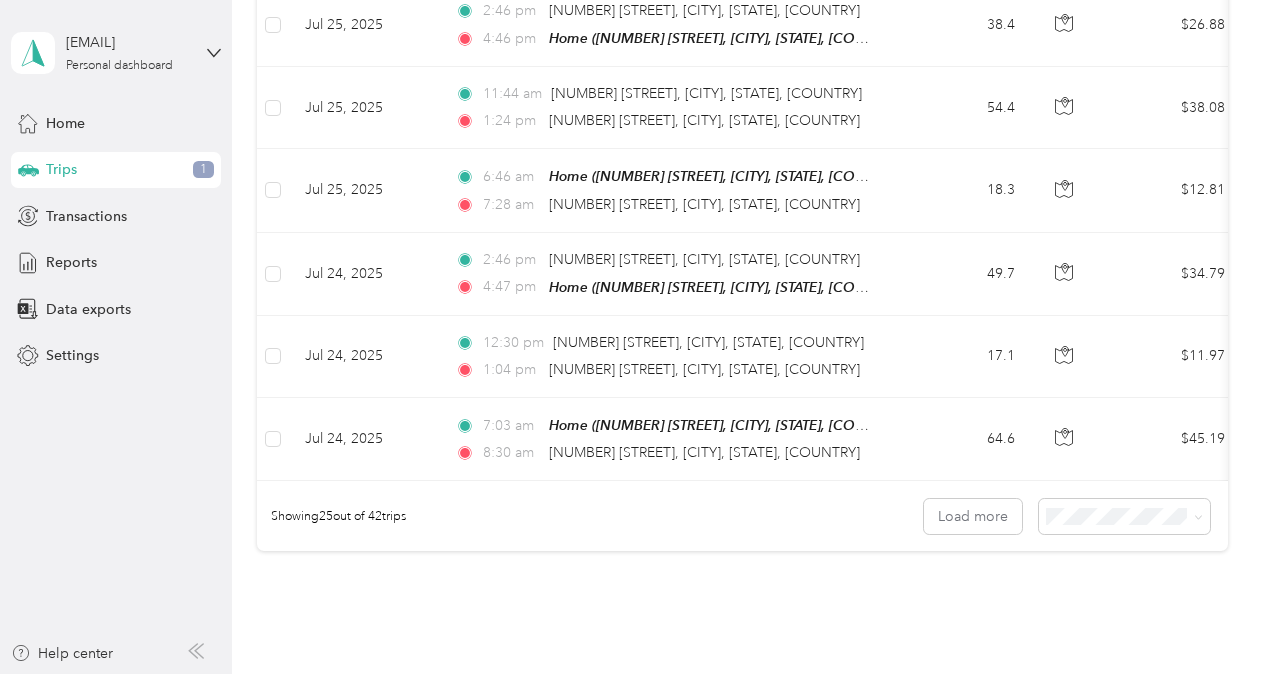click on "100 per load" at bounding box center [1119, 600] 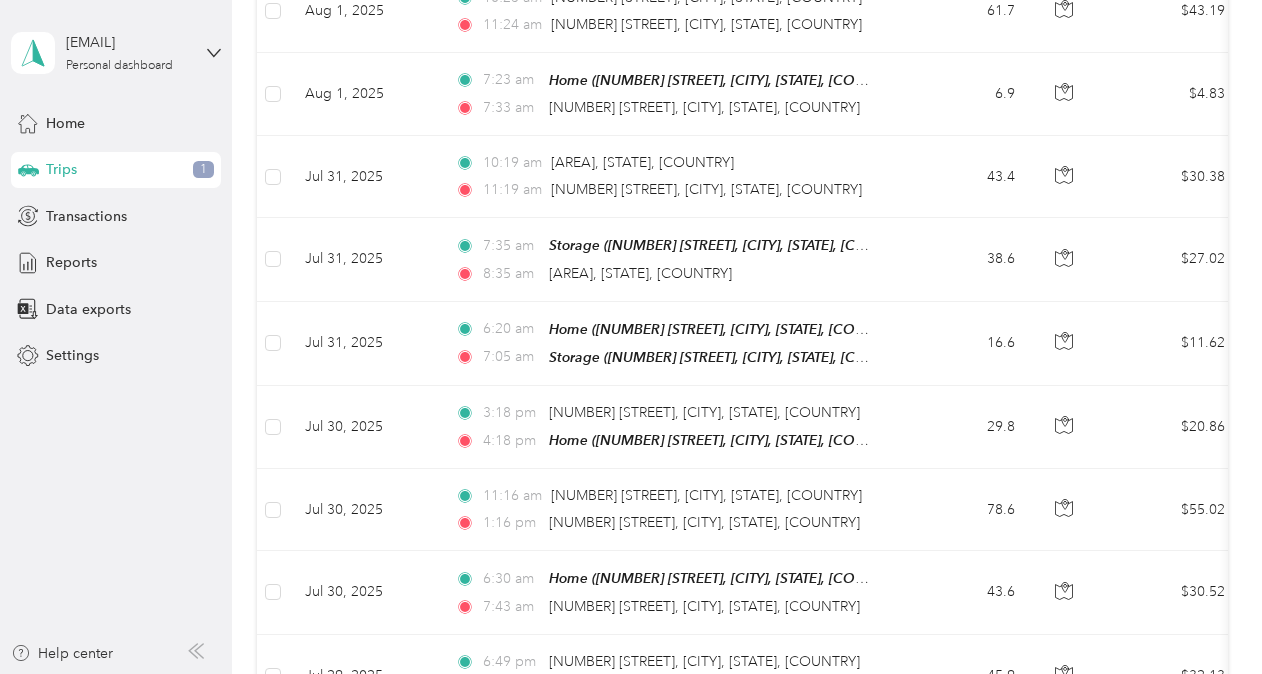 scroll, scrollTop: 1929, scrollLeft: 0, axis: vertical 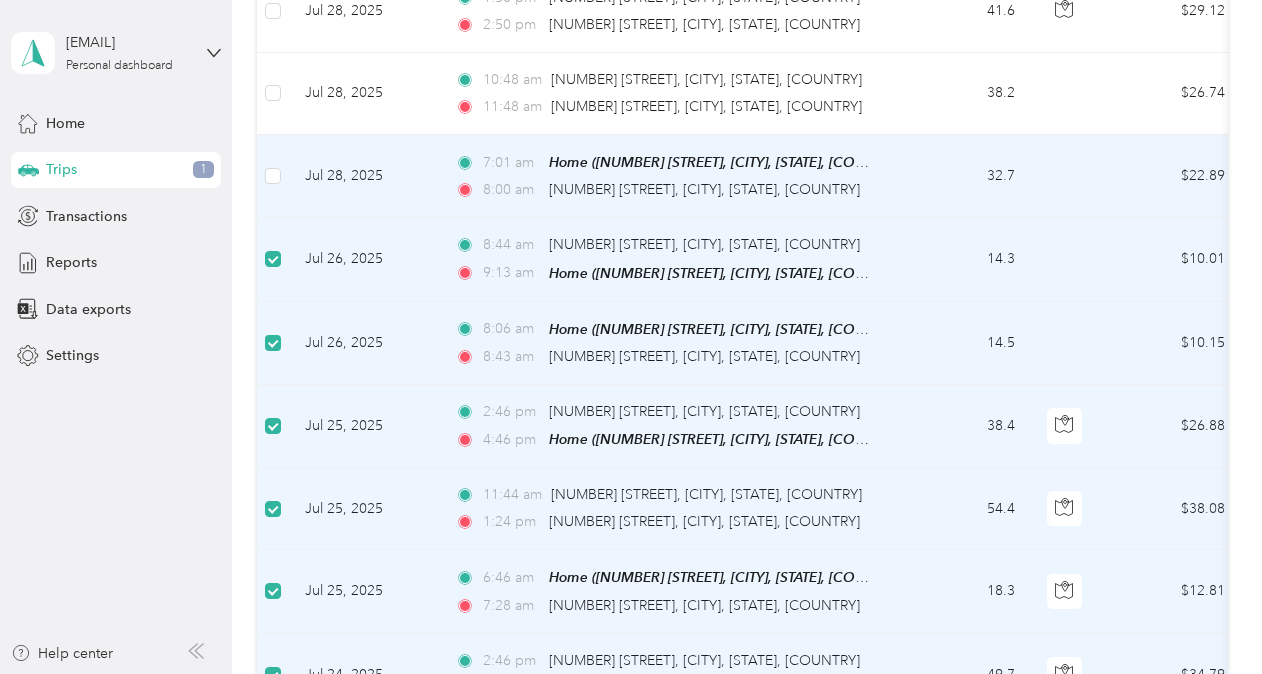 click at bounding box center (273, 176) 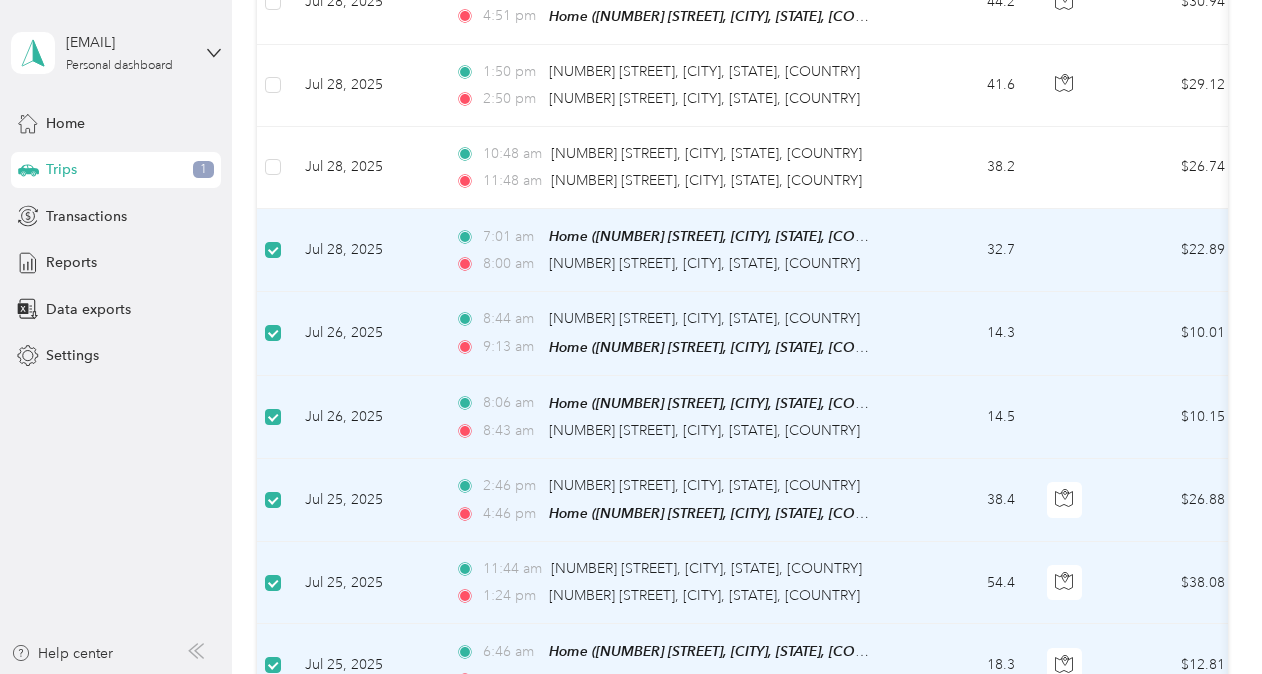scroll, scrollTop: 1446, scrollLeft: 0, axis: vertical 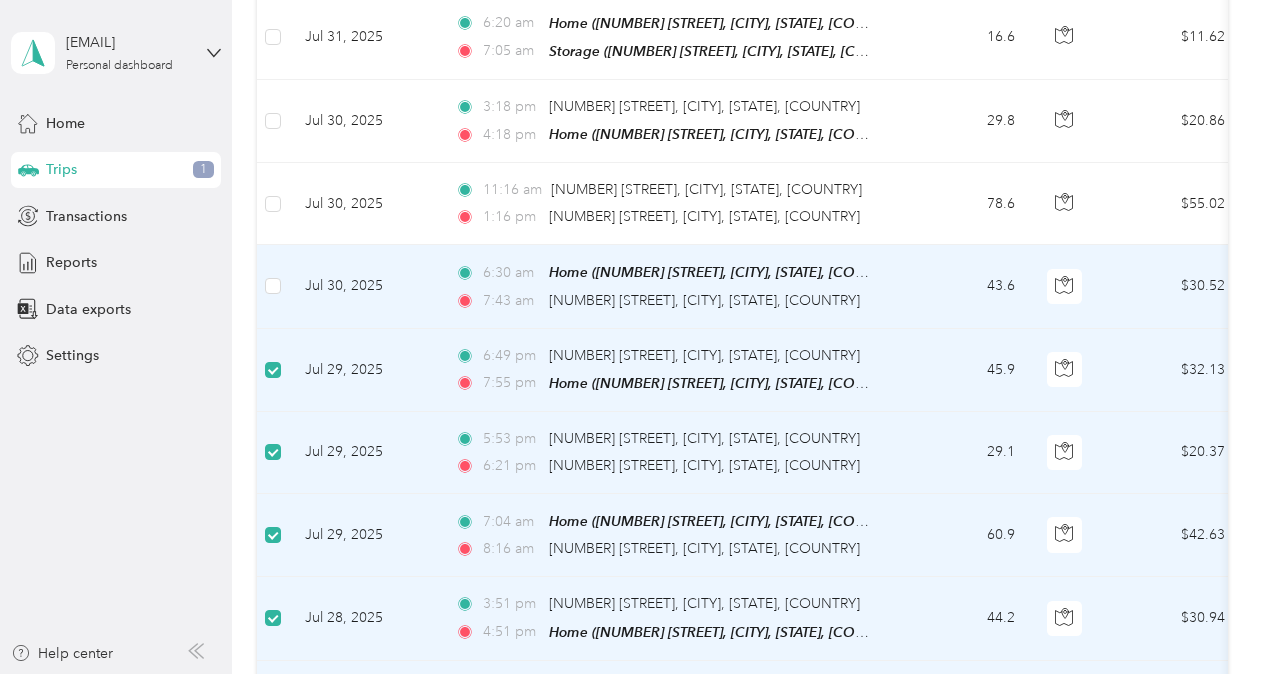 click at bounding box center (273, 286) 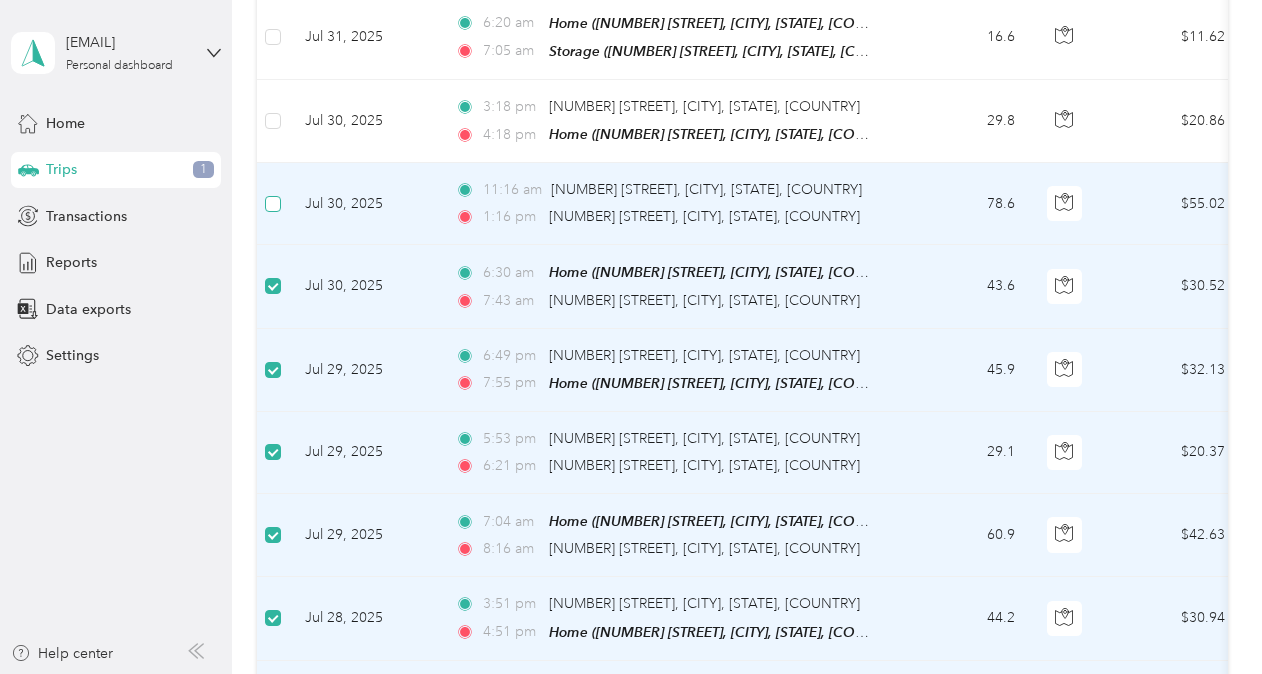 click at bounding box center [273, 204] 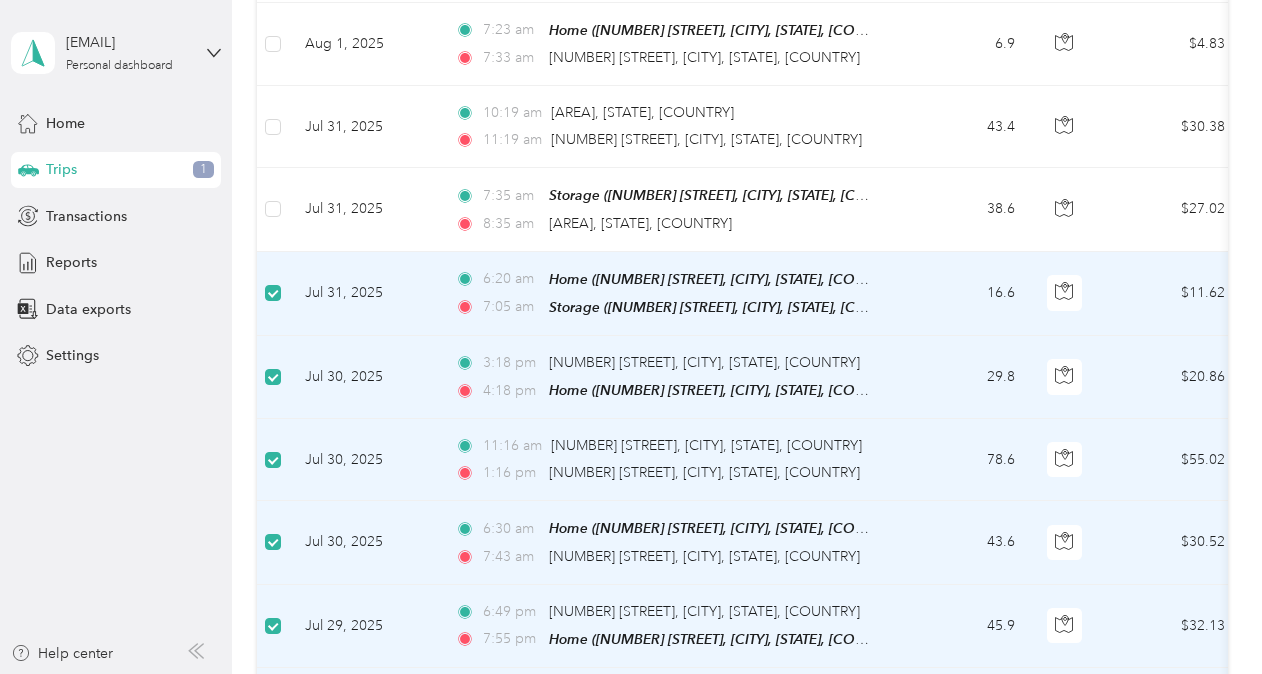 scroll, scrollTop: 572, scrollLeft: 0, axis: vertical 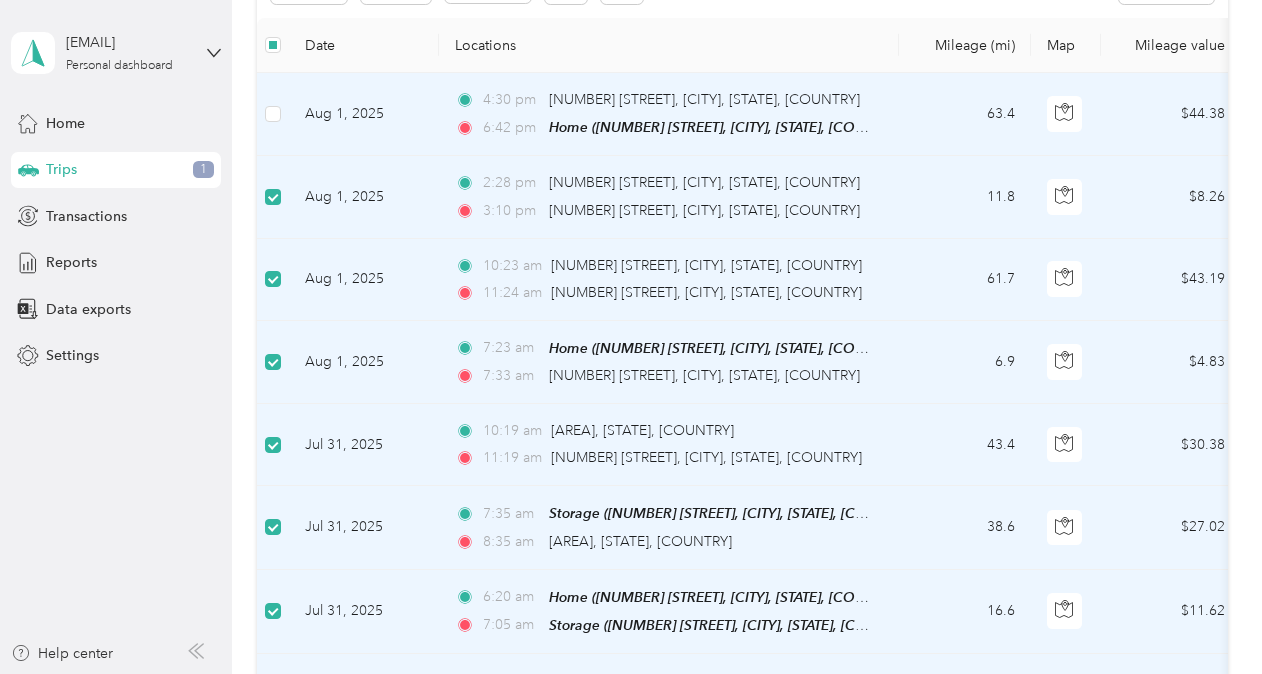 click at bounding box center [273, 114] 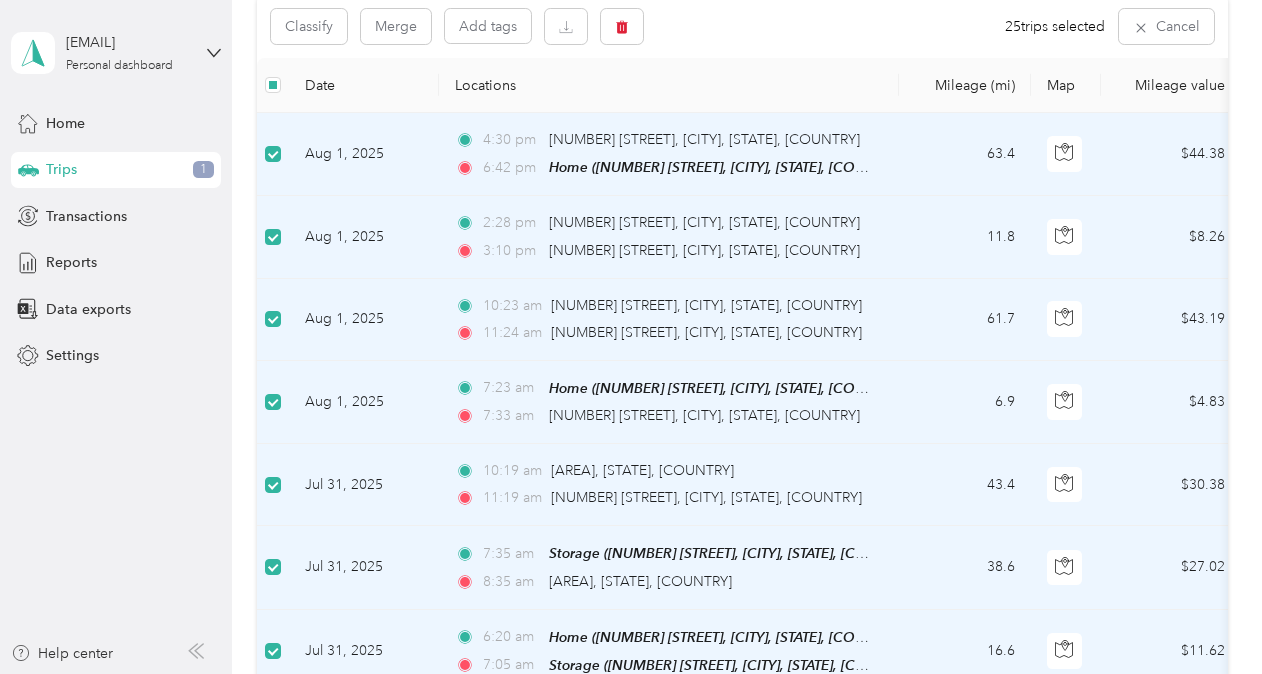 scroll, scrollTop: 214, scrollLeft: 0, axis: vertical 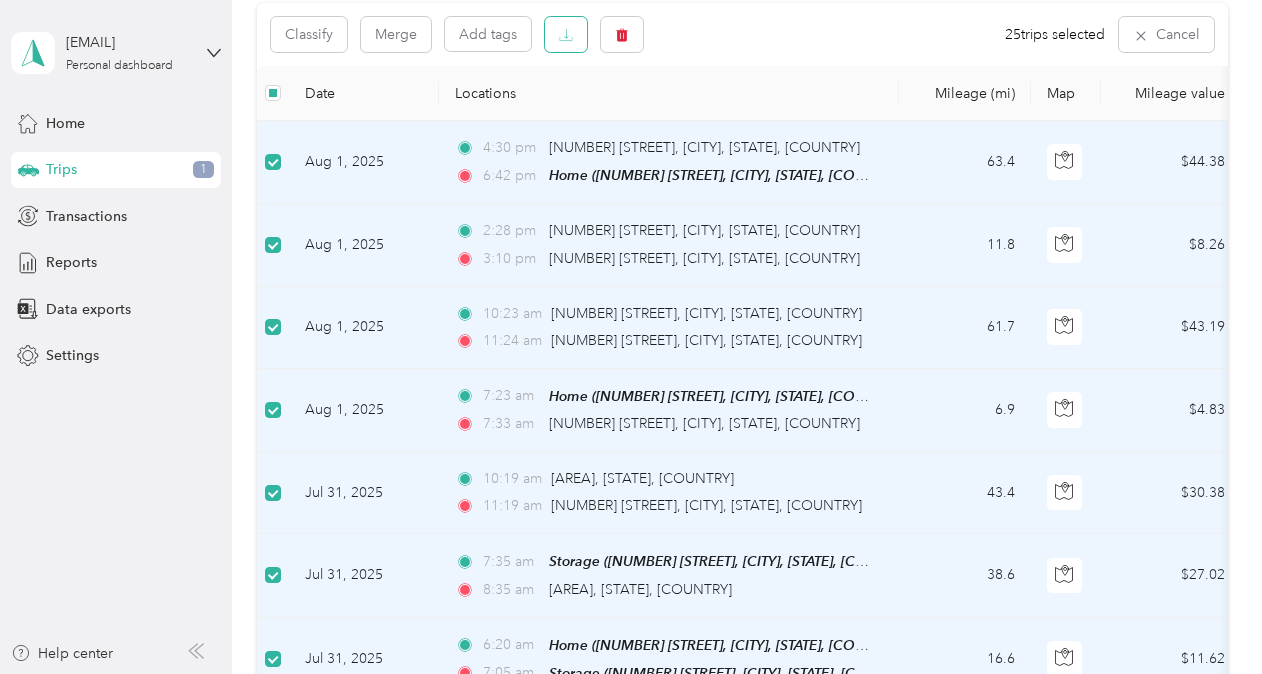 click at bounding box center (566, 34) 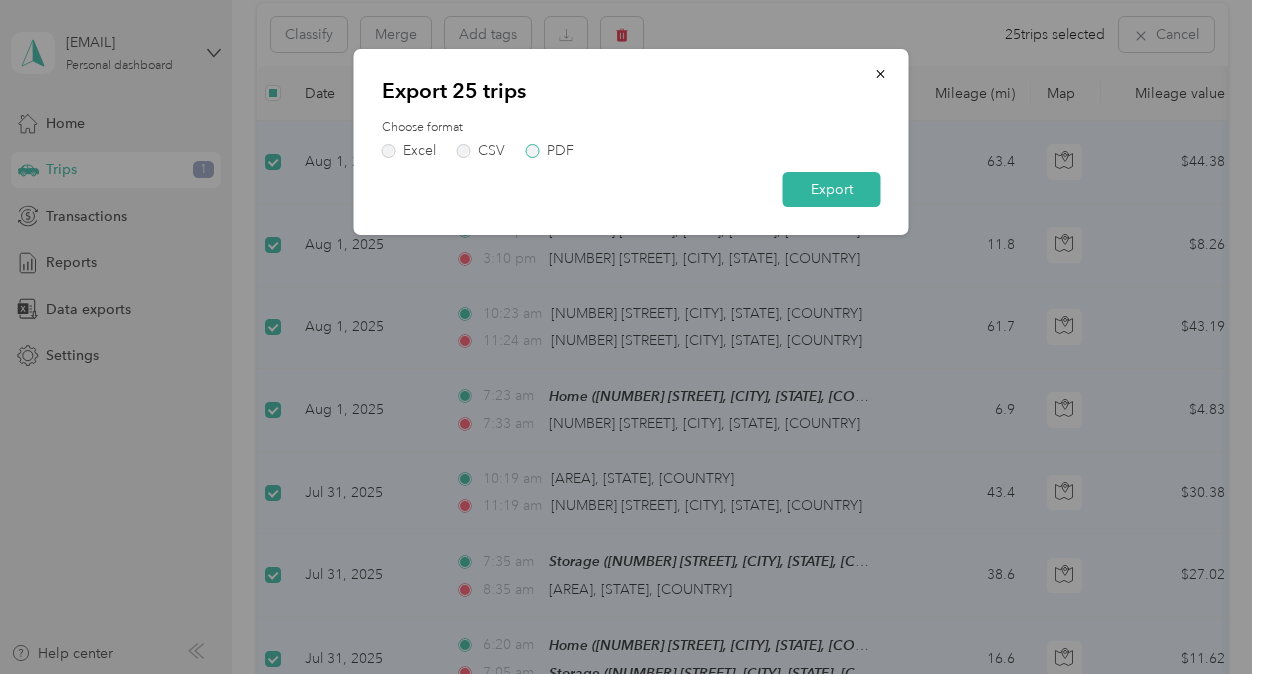 click on "PDF" at bounding box center (550, 151) 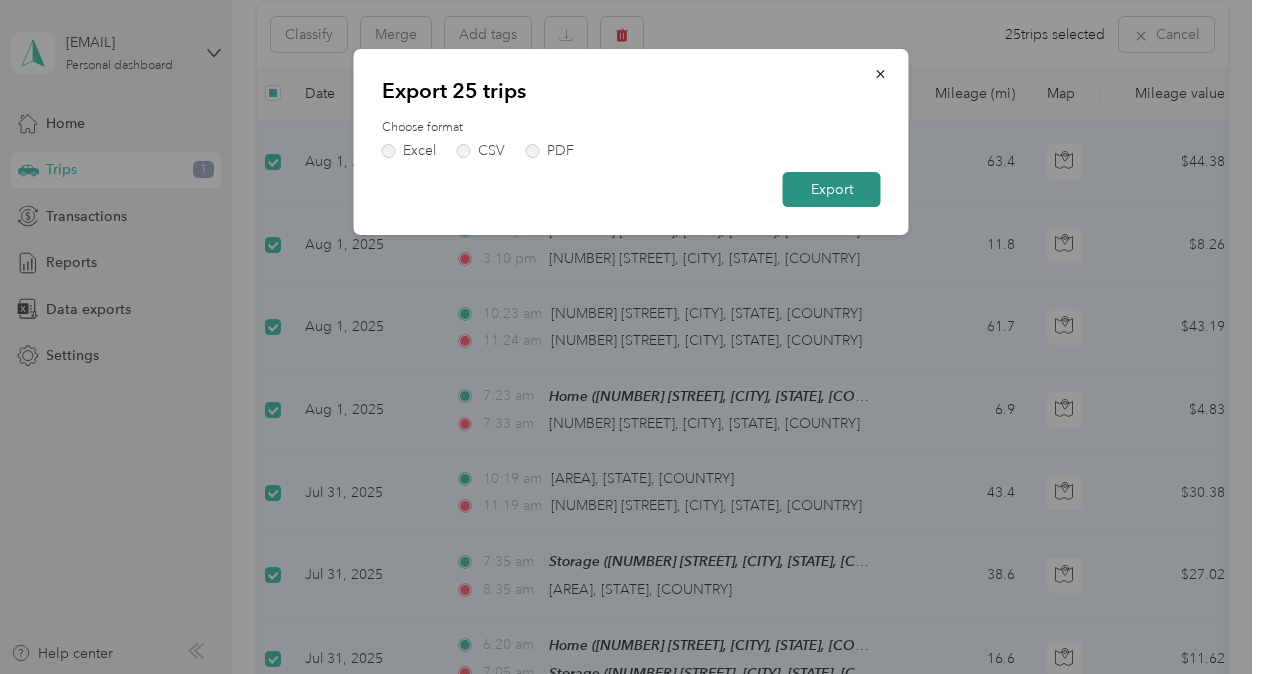 click on "Export" at bounding box center [832, 189] 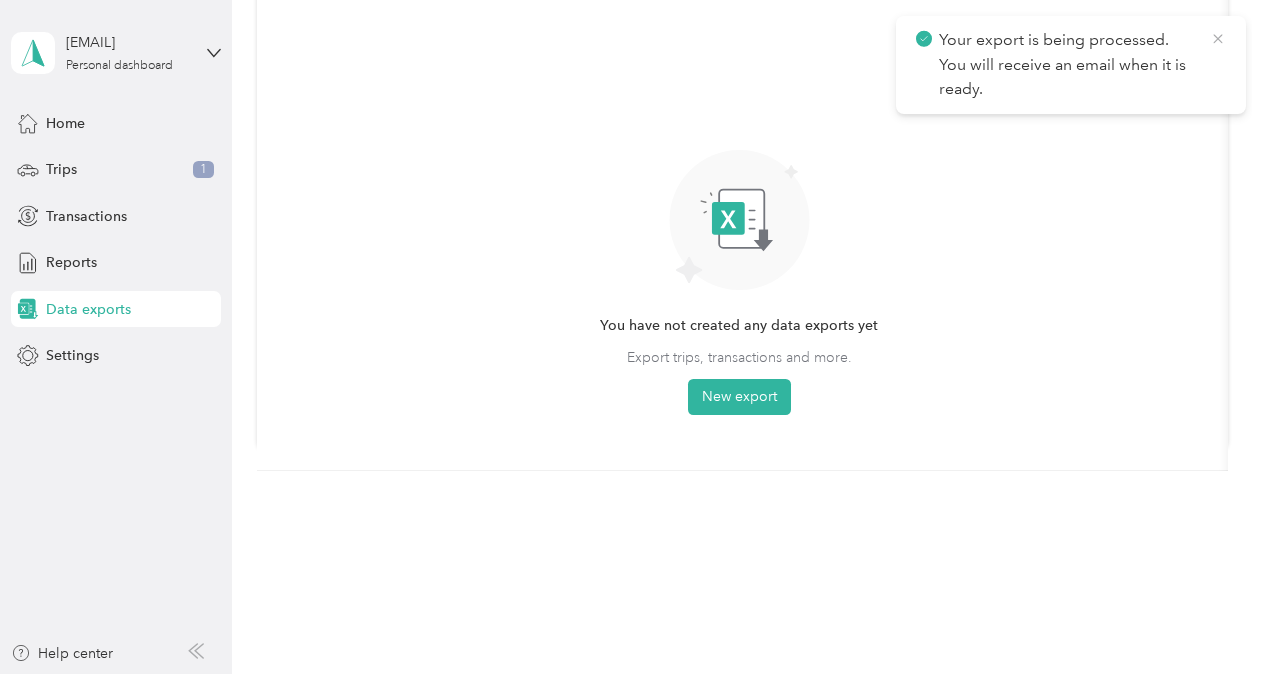 click 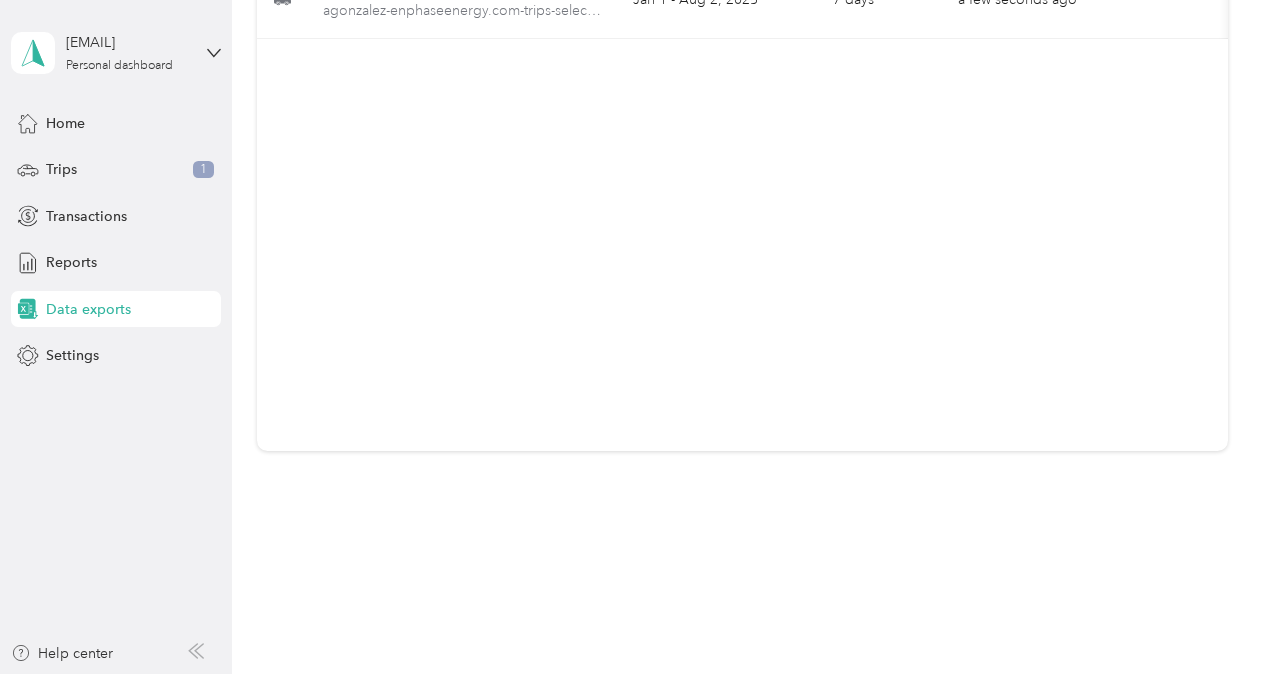 scroll, scrollTop: 0, scrollLeft: 0, axis: both 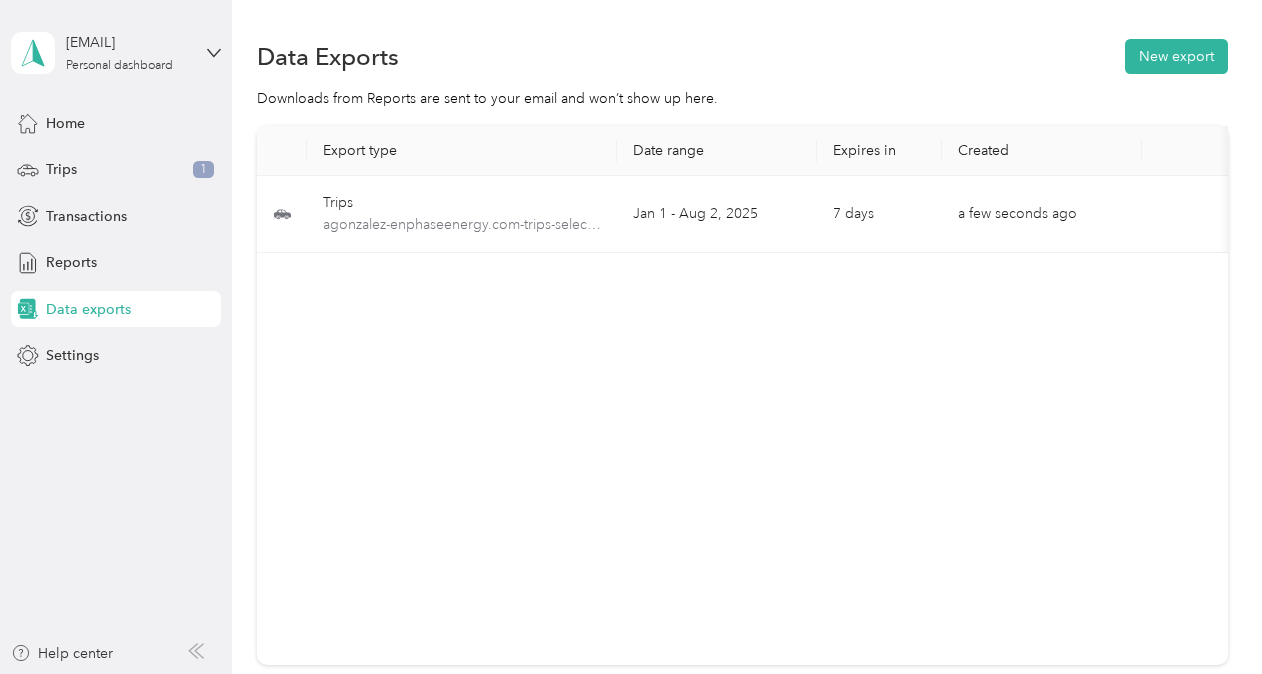 drag, startPoint x: 1083, startPoint y: 2, endPoint x: 939, endPoint y: 10, distance: 144.22205 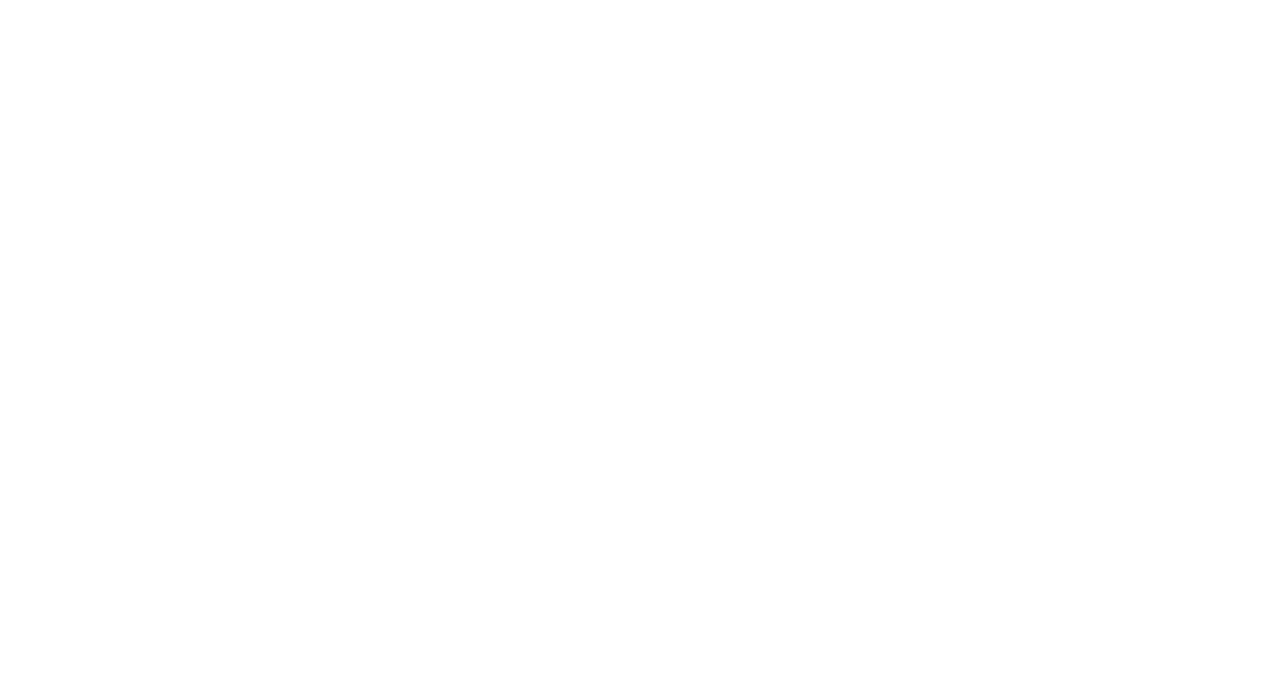 scroll, scrollTop: 0, scrollLeft: 0, axis: both 